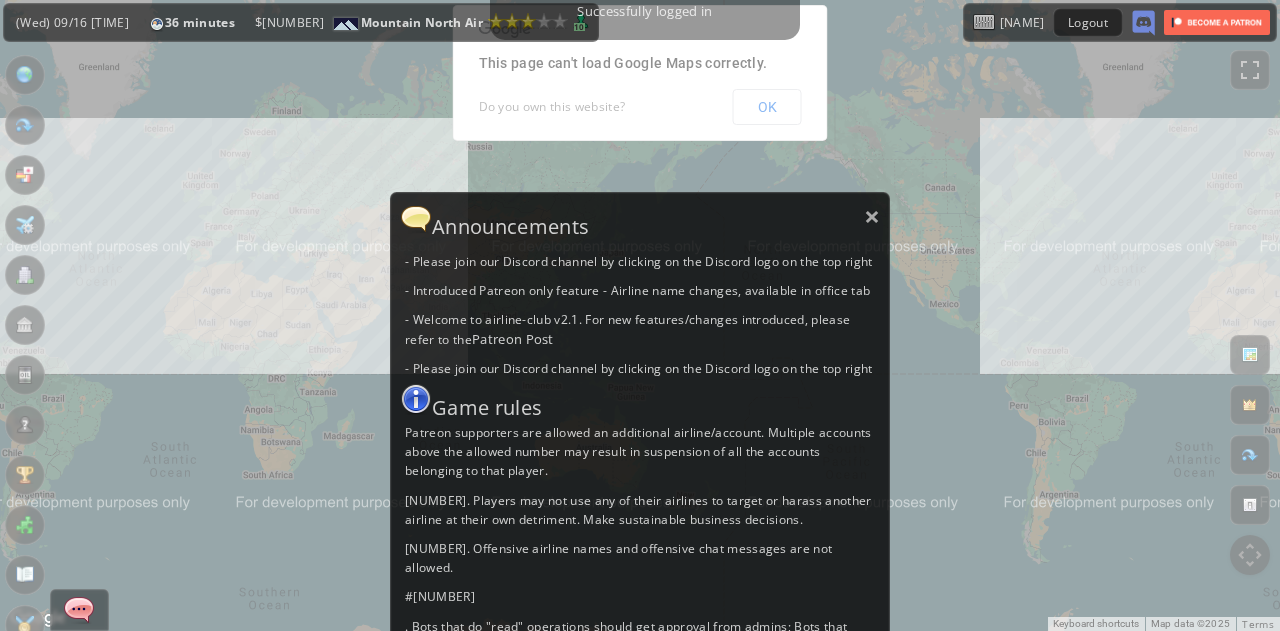 scroll, scrollTop: 0, scrollLeft: 0, axis: both 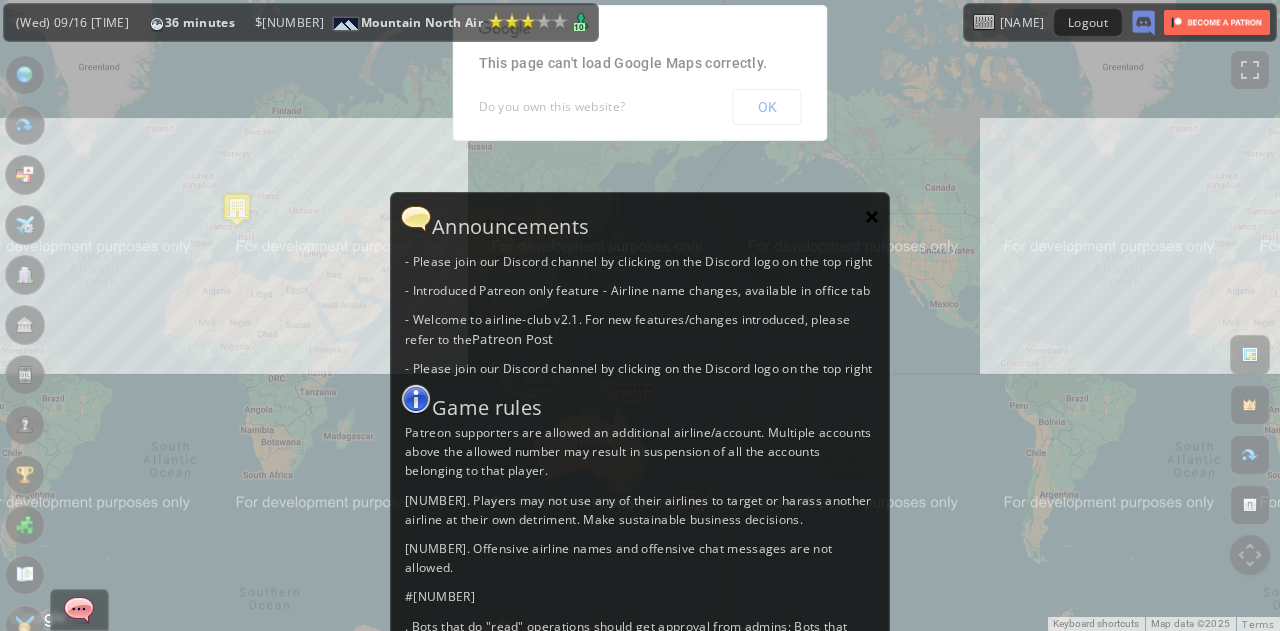 click on "×" at bounding box center (872, 216) 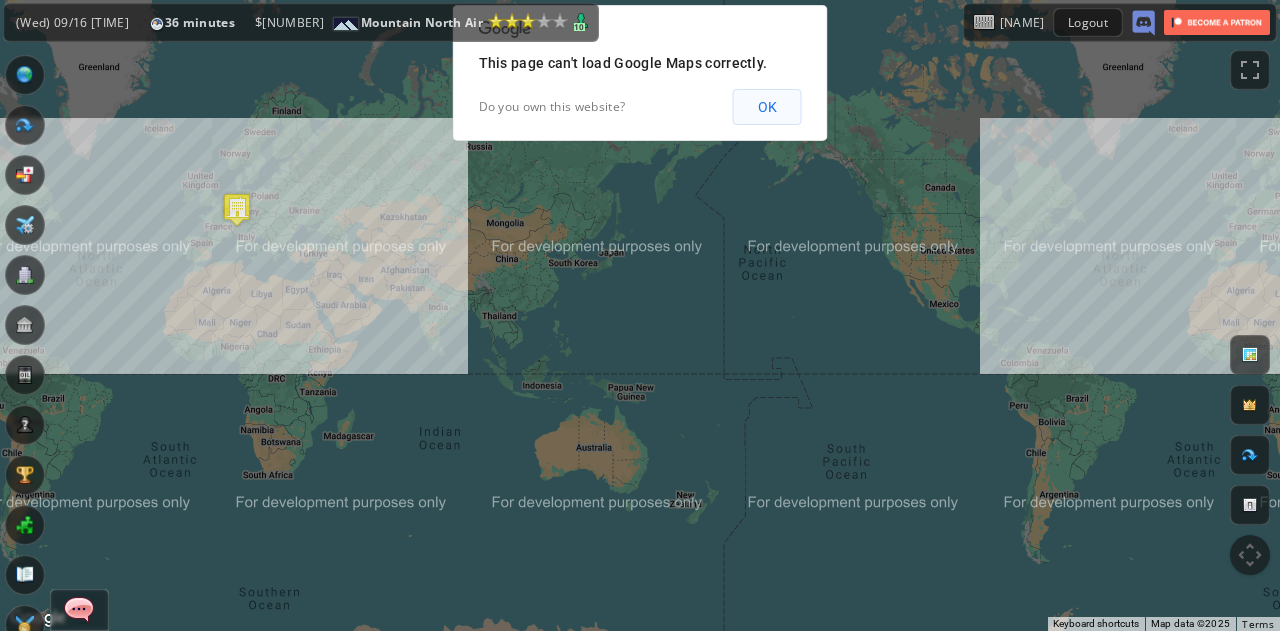 click on "OK" at bounding box center (767, 107) 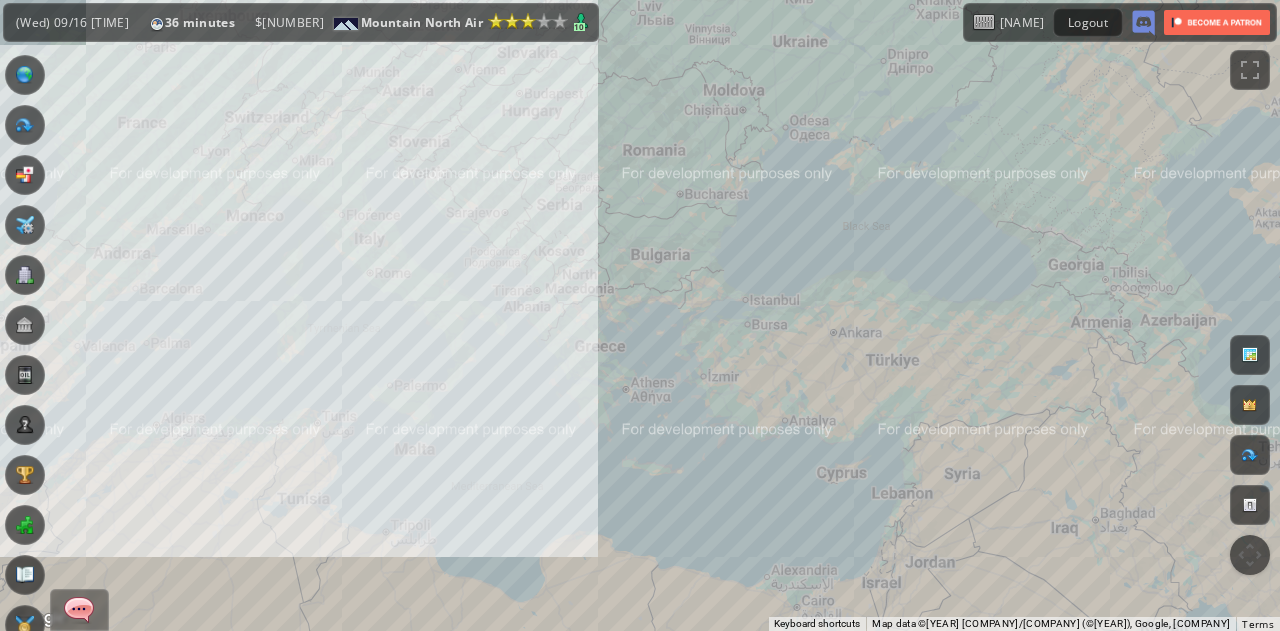 click on "To navigate, press the arrow keys." at bounding box center (640, 315) 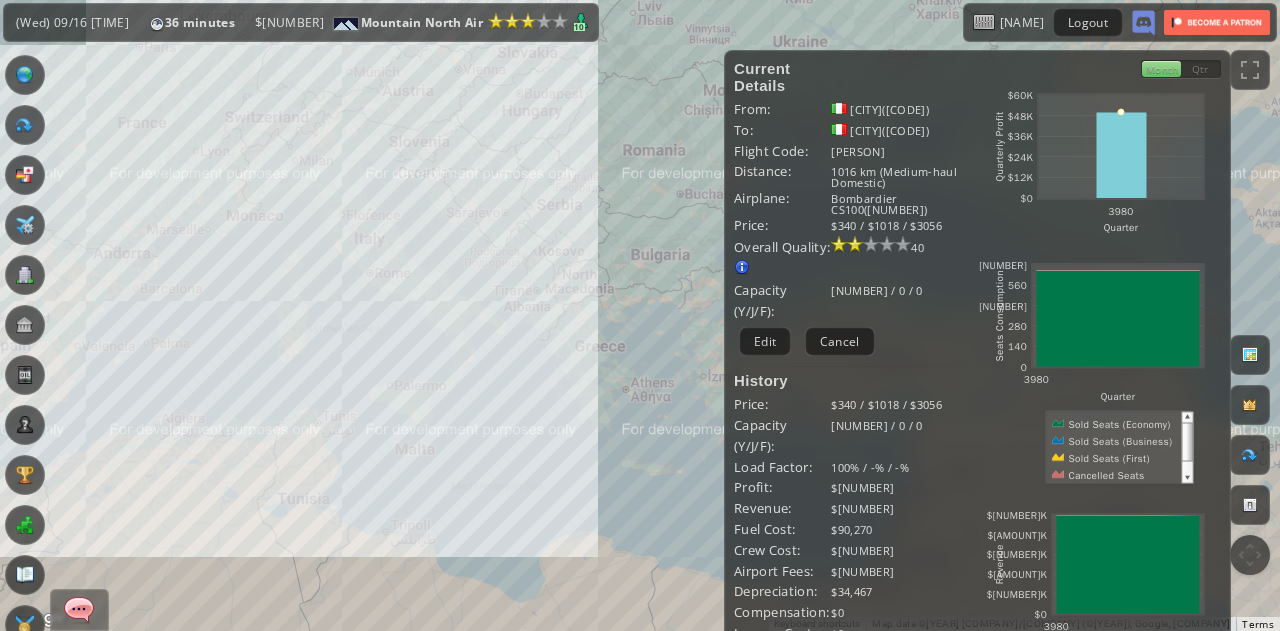 click on "To navigate, press the arrow keys." at bounding box center [640, 315] 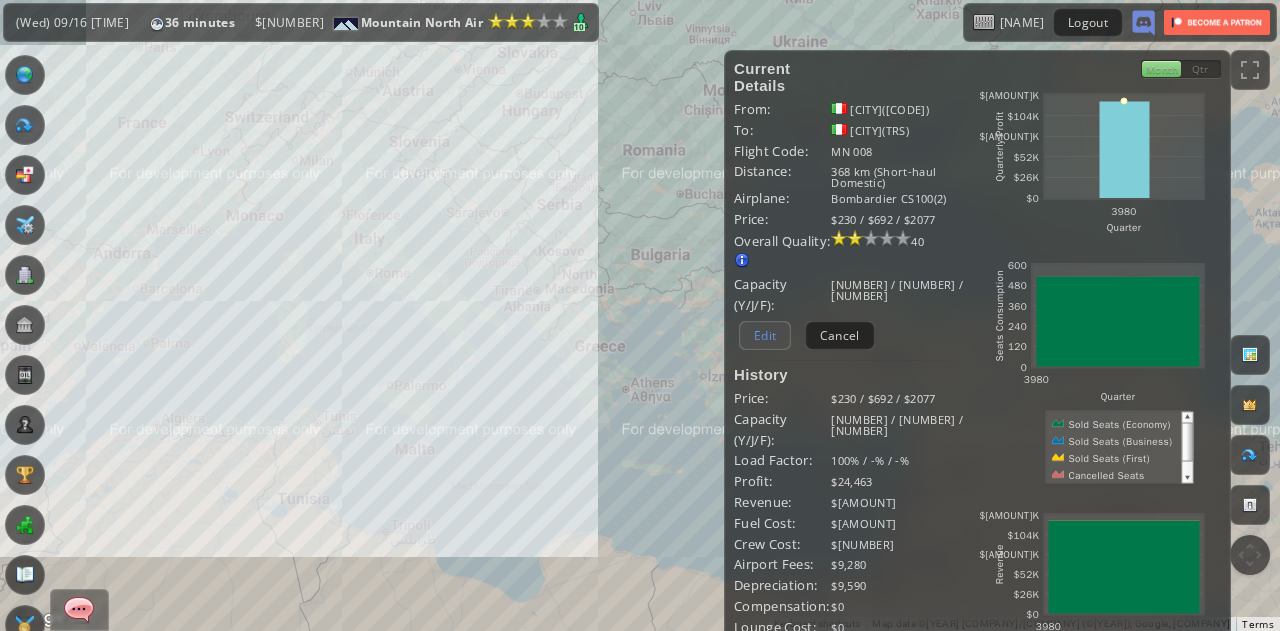 click on "Edit" at bounding box center [765, 335] 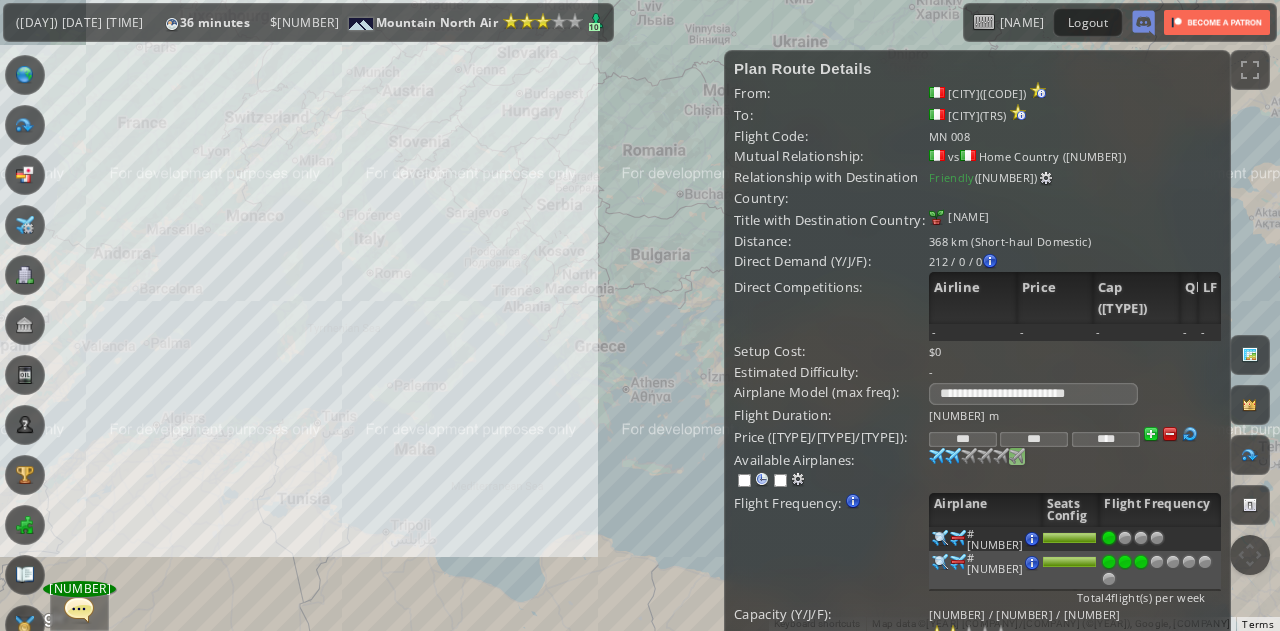 click at bounding box center [937, 456] 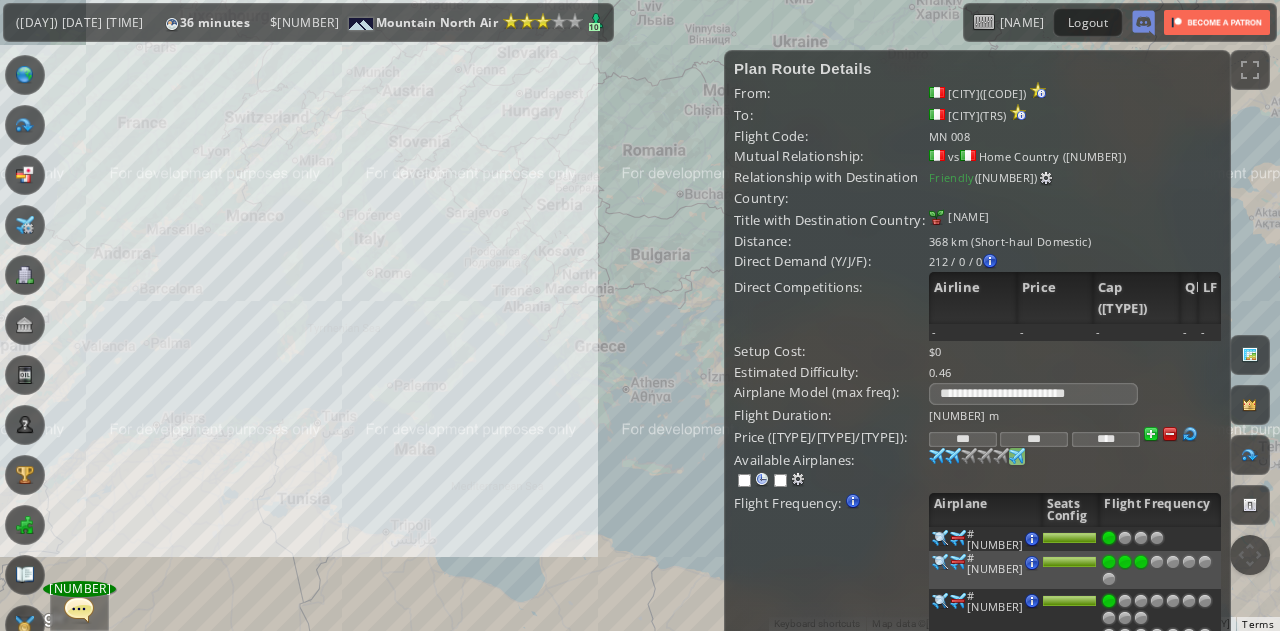 scroll, scrollTop: 154, scrollLeft: 0, axis: vertical 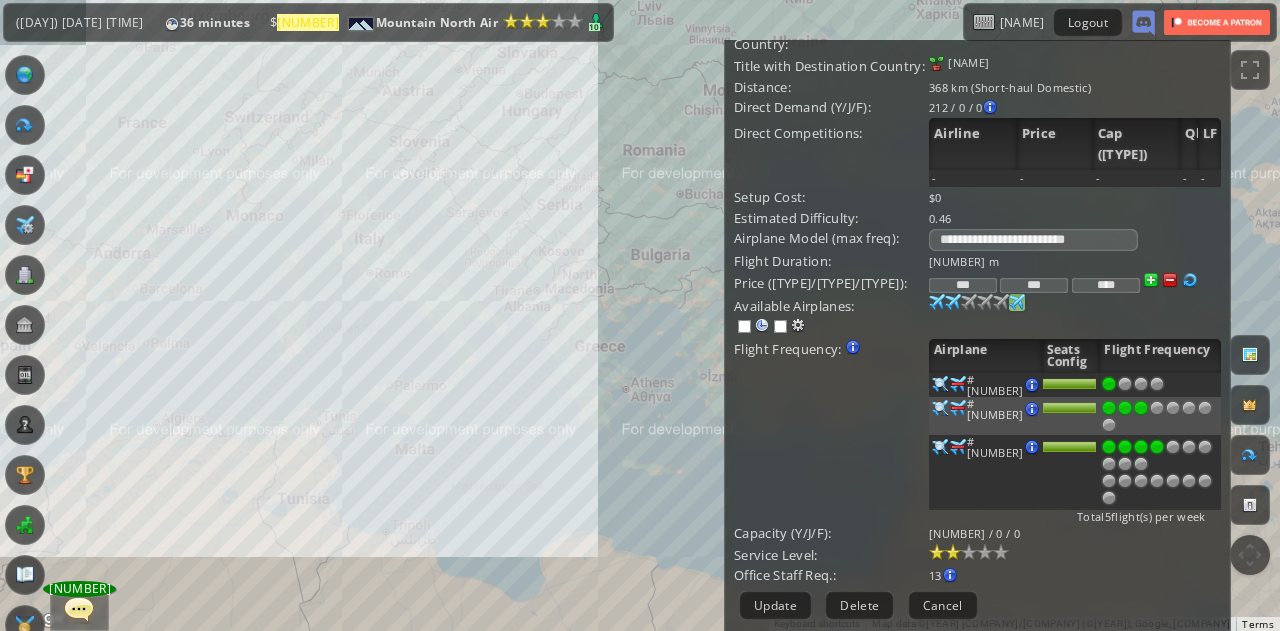 click at bounding box center [1157, 384] 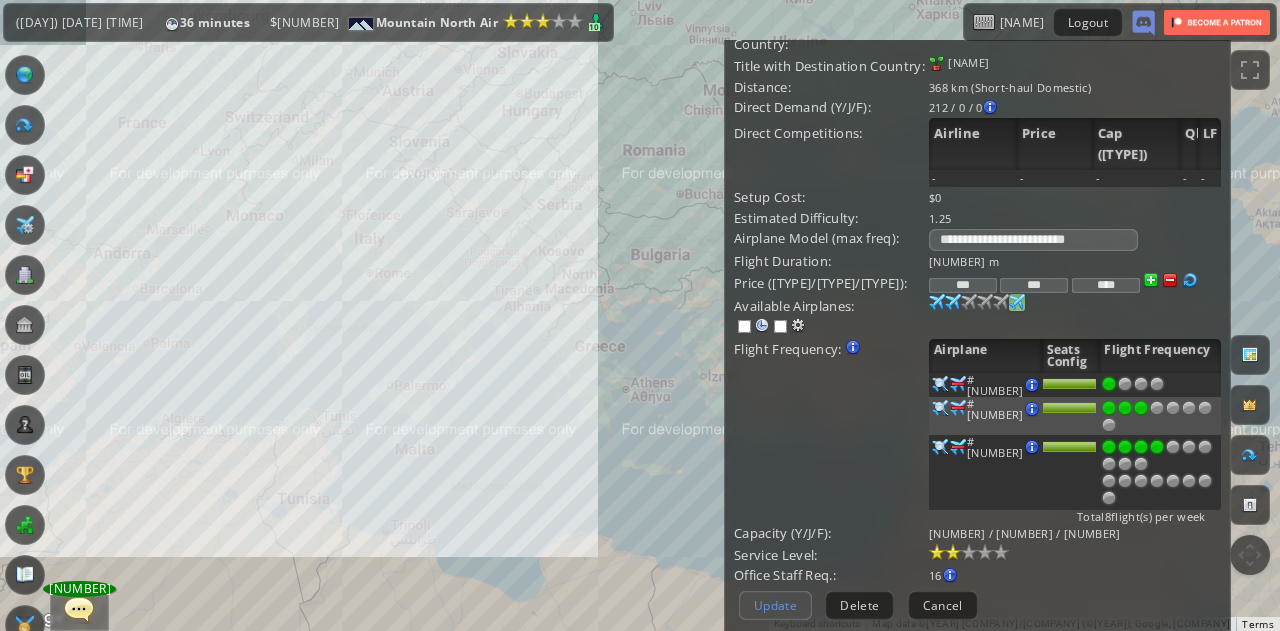 click on "Update" at bounding box center (775, 605) 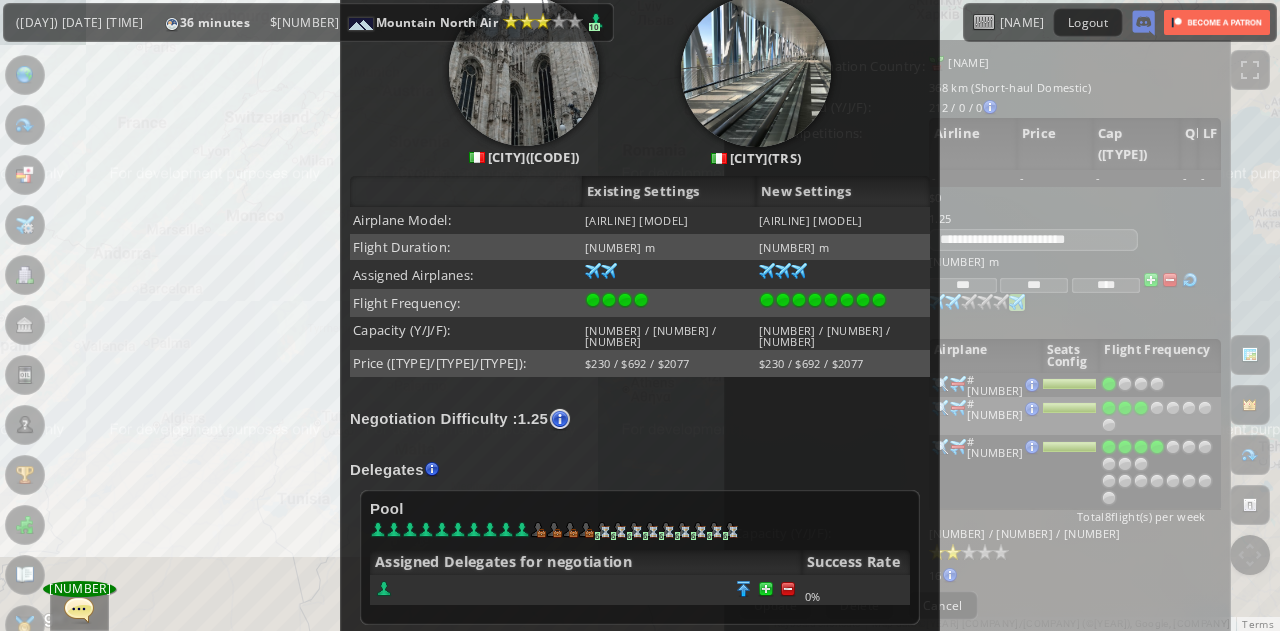 scroll, scrollTop: 234, scrollLeft: 0, axis: vertical 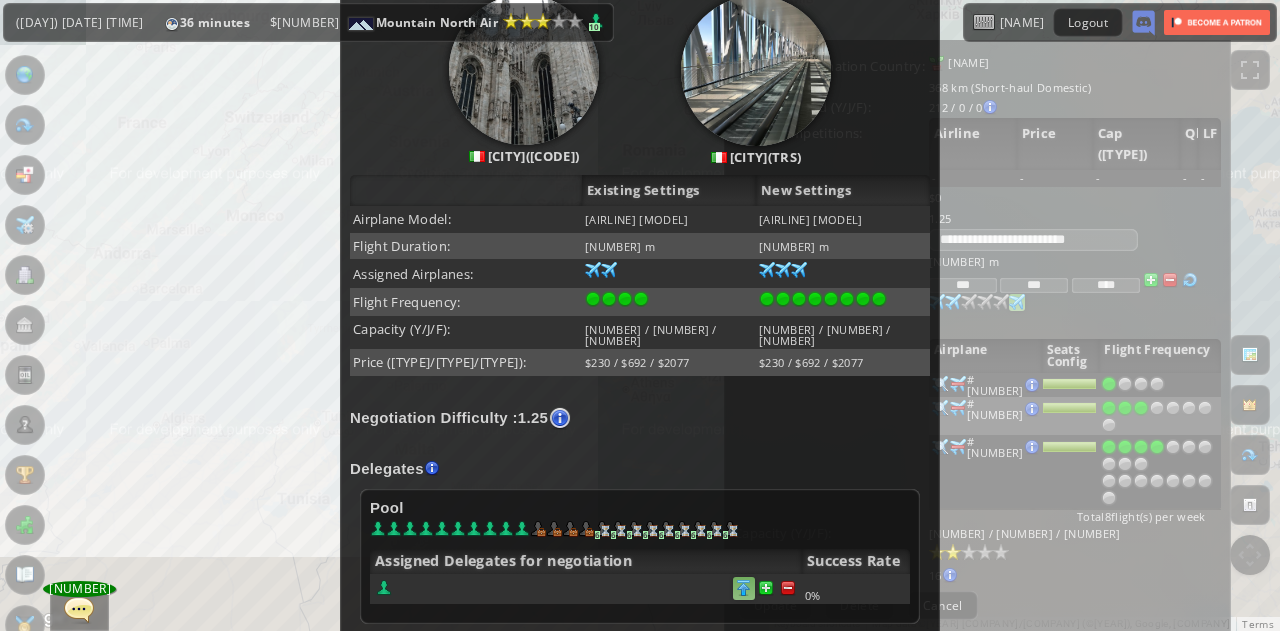 click at bounding box center (788, 588) 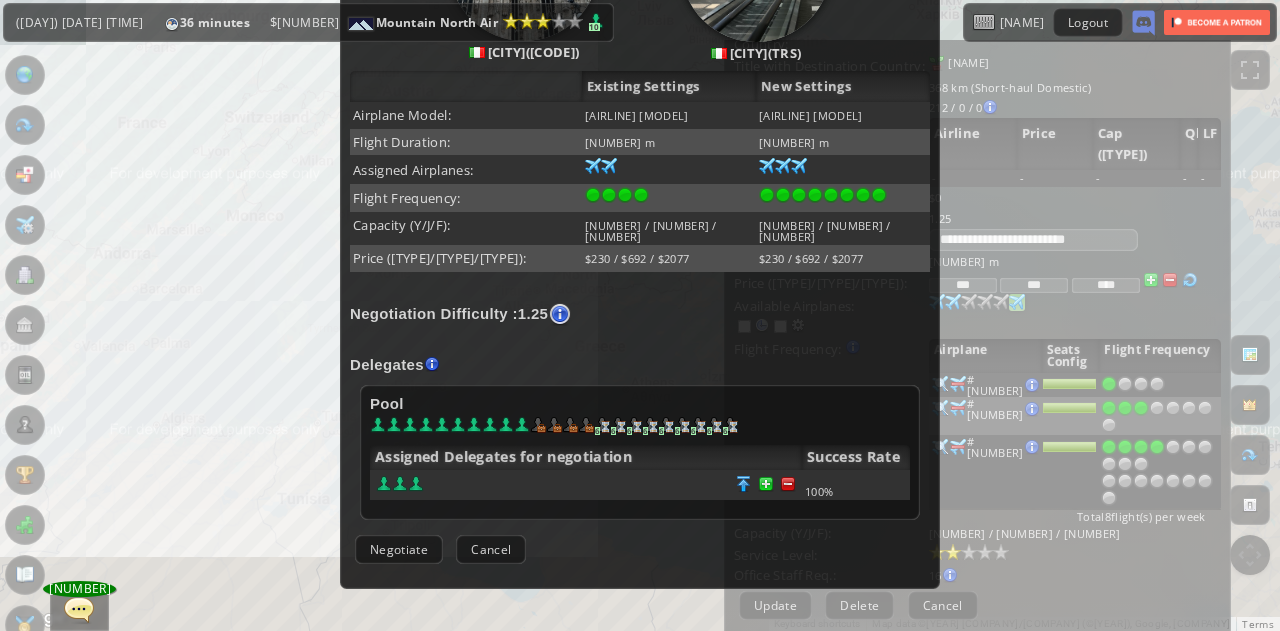 scroll, scrollTop: 339, scrollLeft: 0, axis: vertical 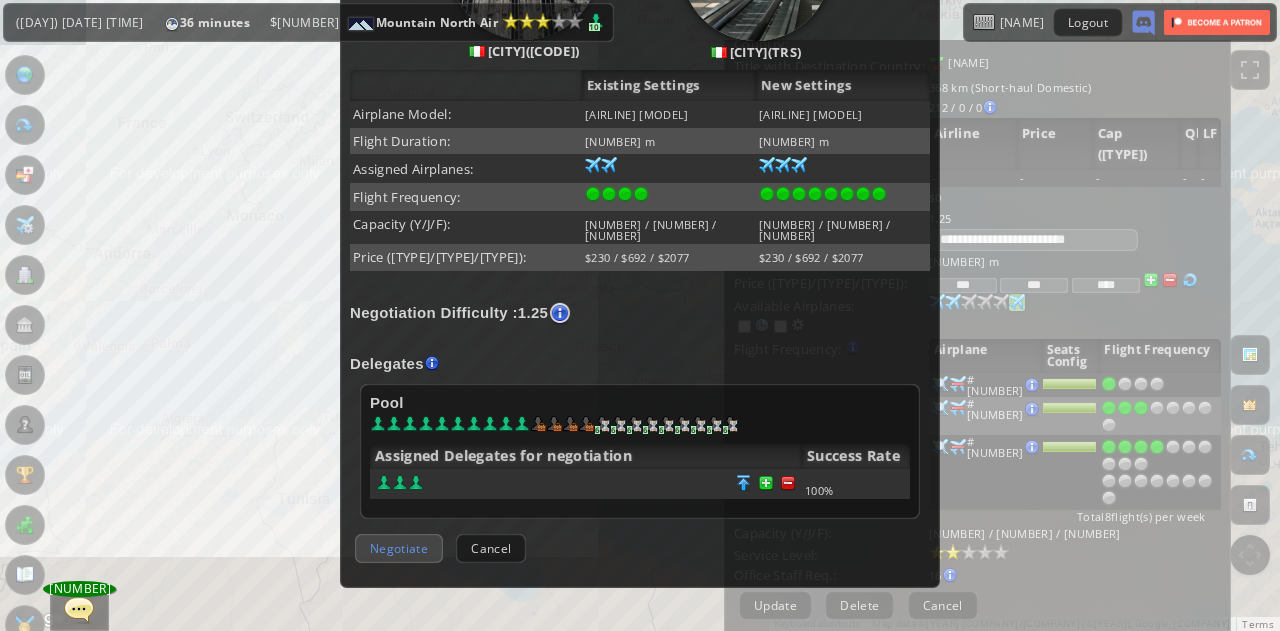 click on "Negotiate" at bounding box center (399, 548) 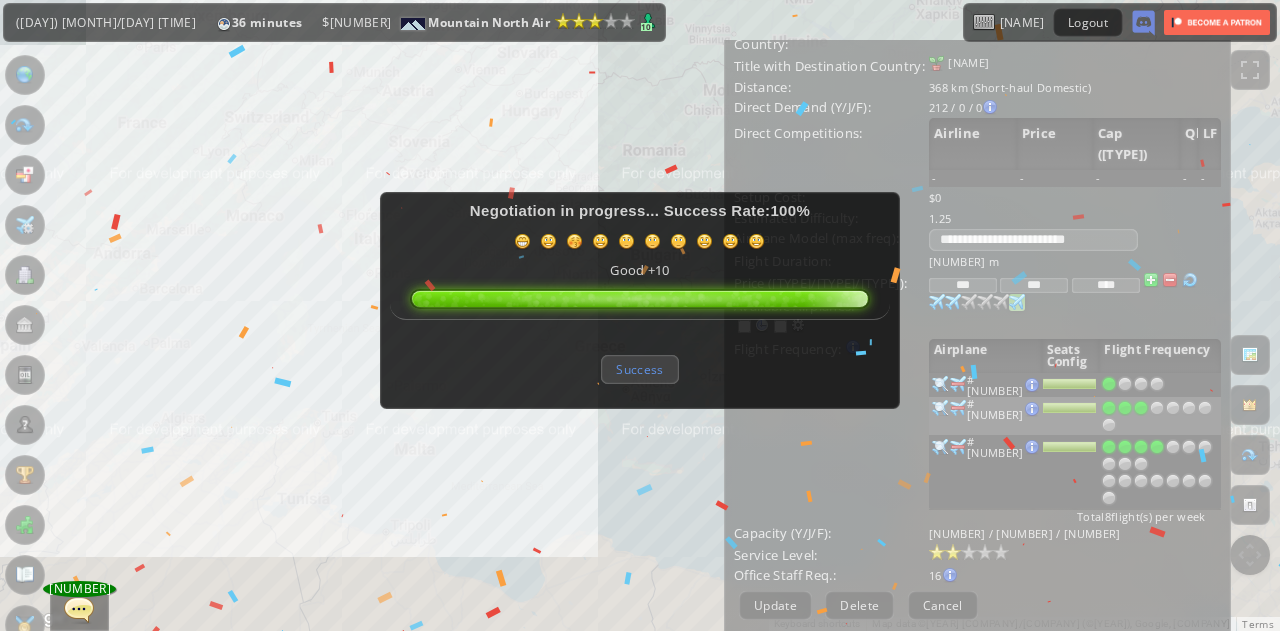 click on "Success" at bounding box center [639, 369] 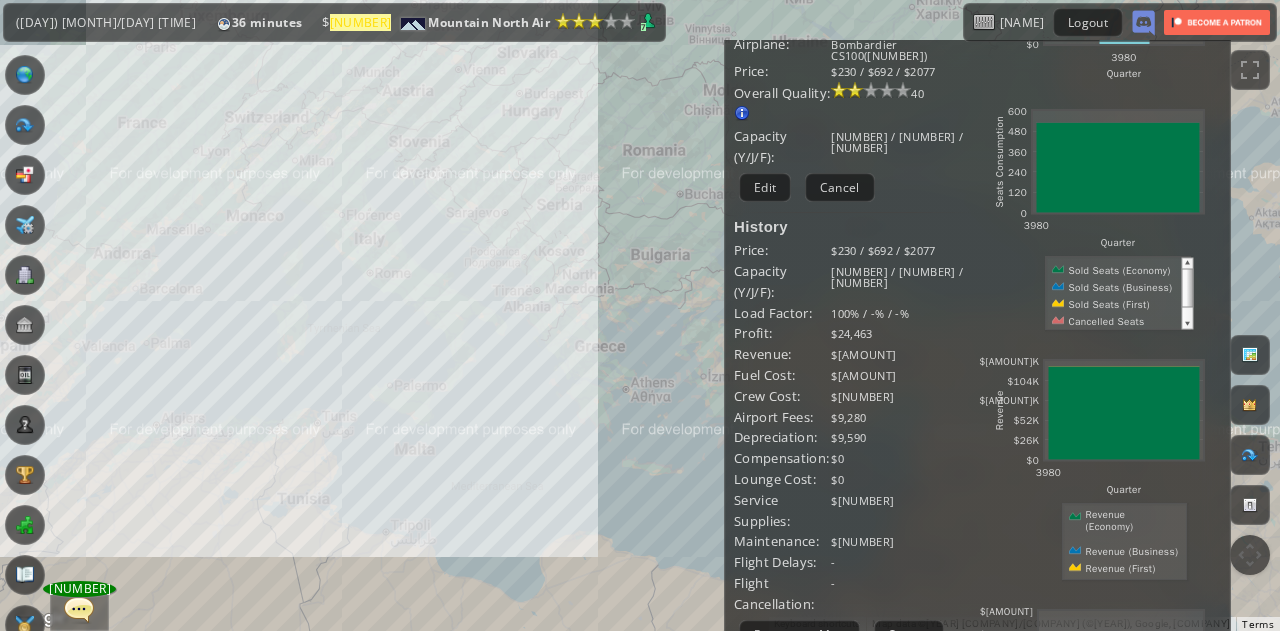 click on "To navigate, press the arrow keys." at bounding box center (640, 315) 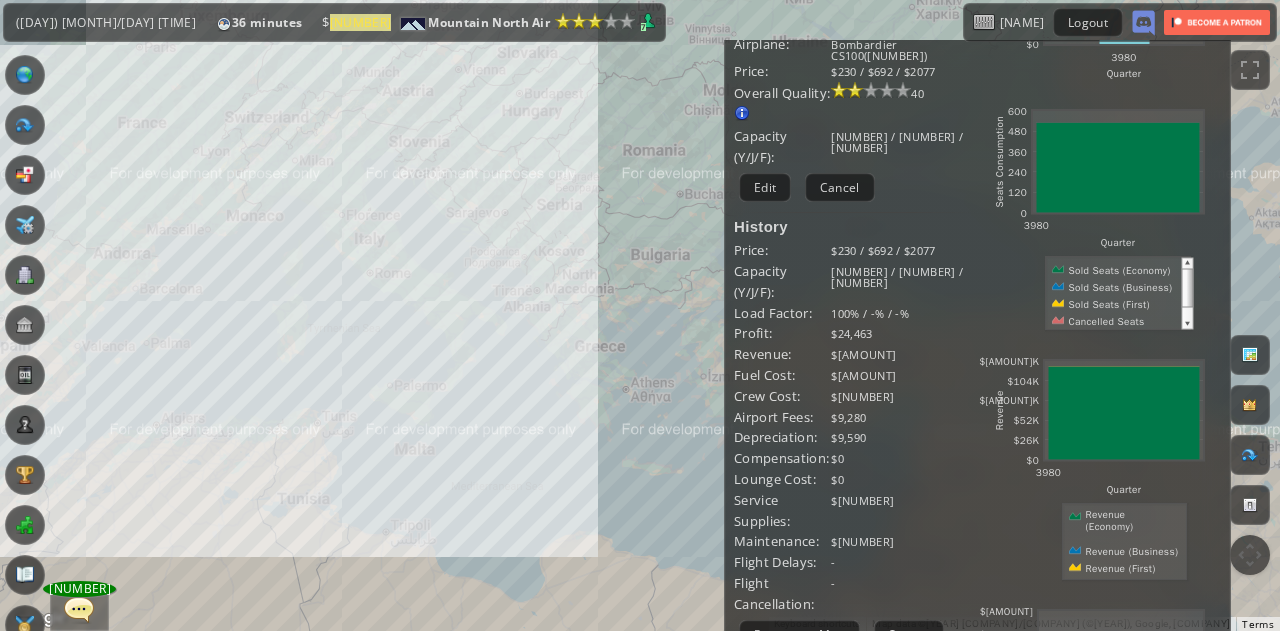 click on "To navigate, press the arrow keys." at bounding box center (640, 315) 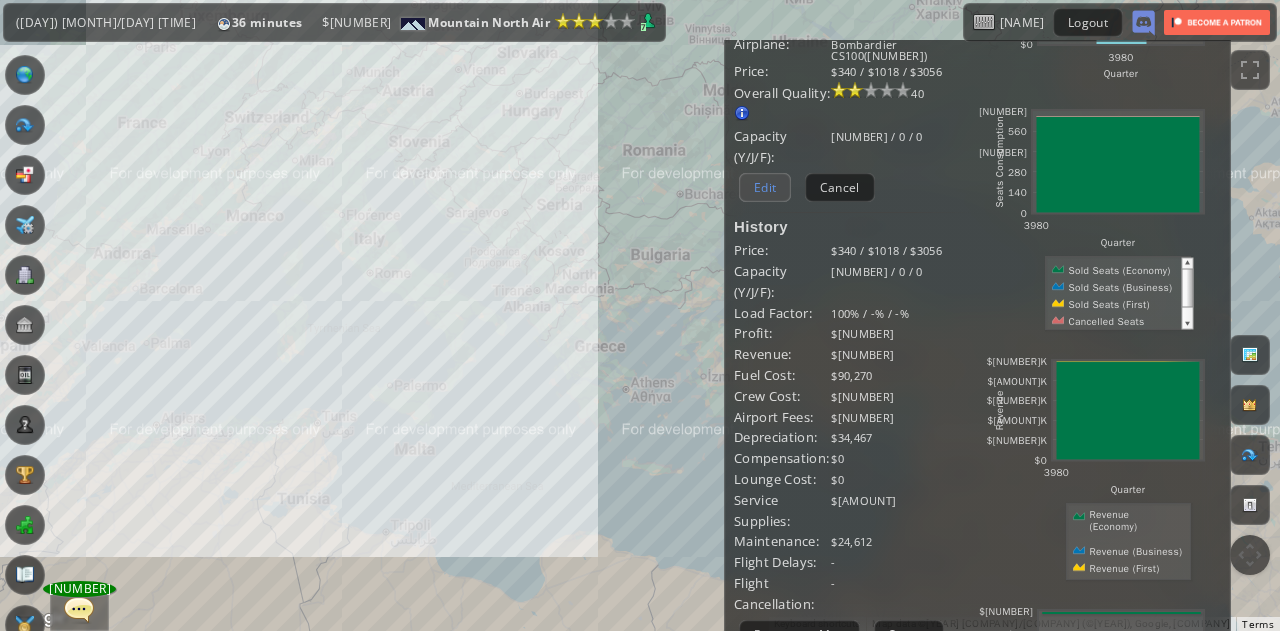 click on "Edit" at bounding box center [765, 187] 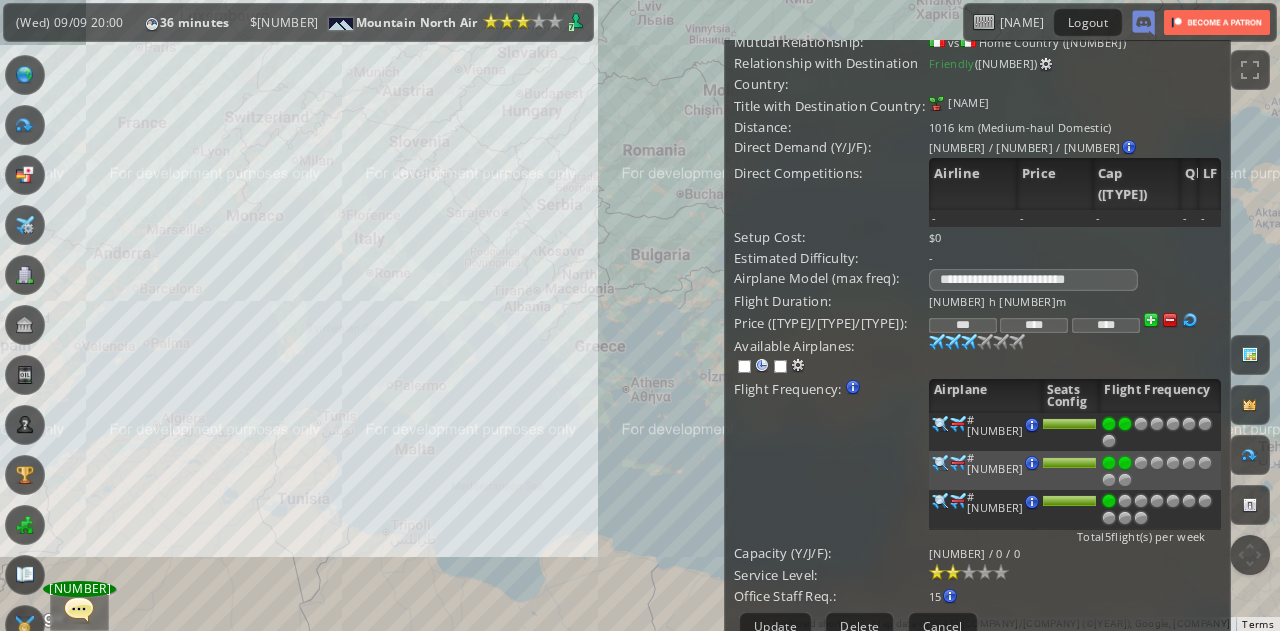 scroll, scrollTop: 115, scrollLeft: 0, axis: vertical 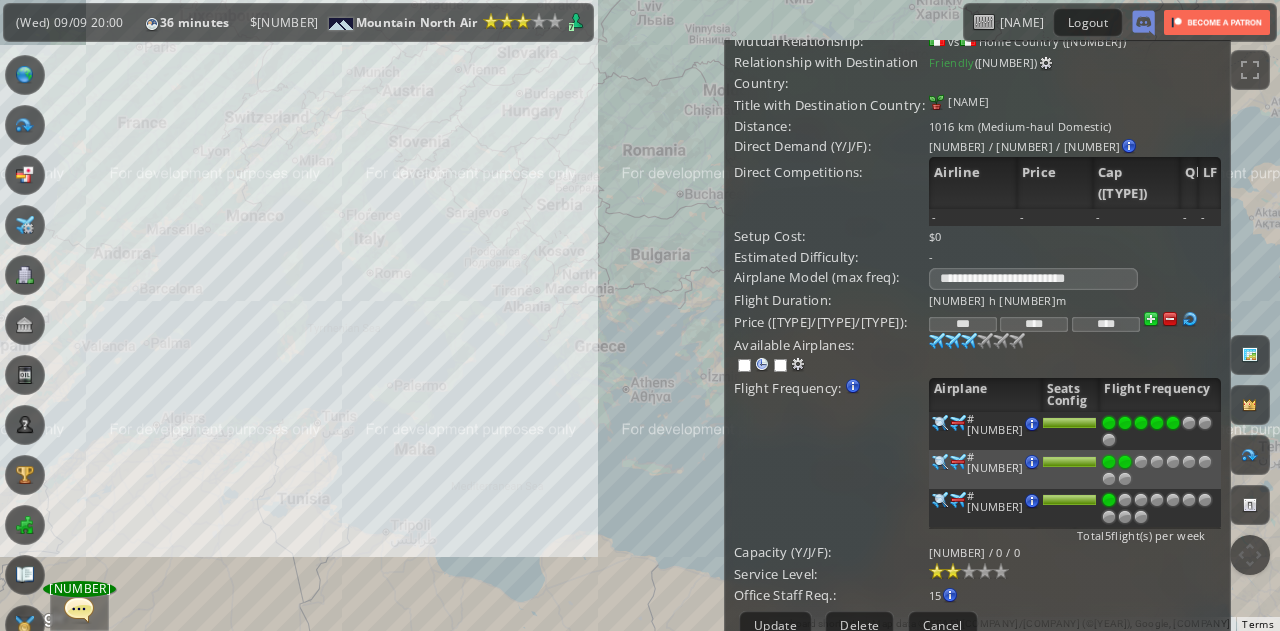 click at bounding box center [1173, 423] 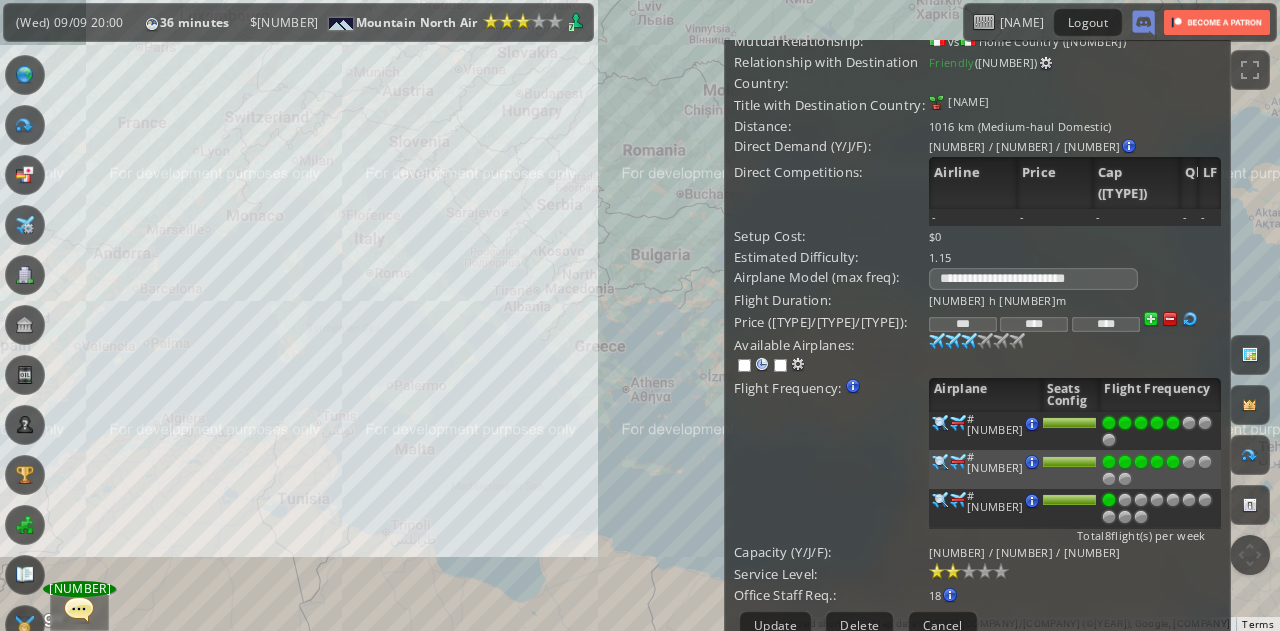 click at bounding box center [1173, 423] 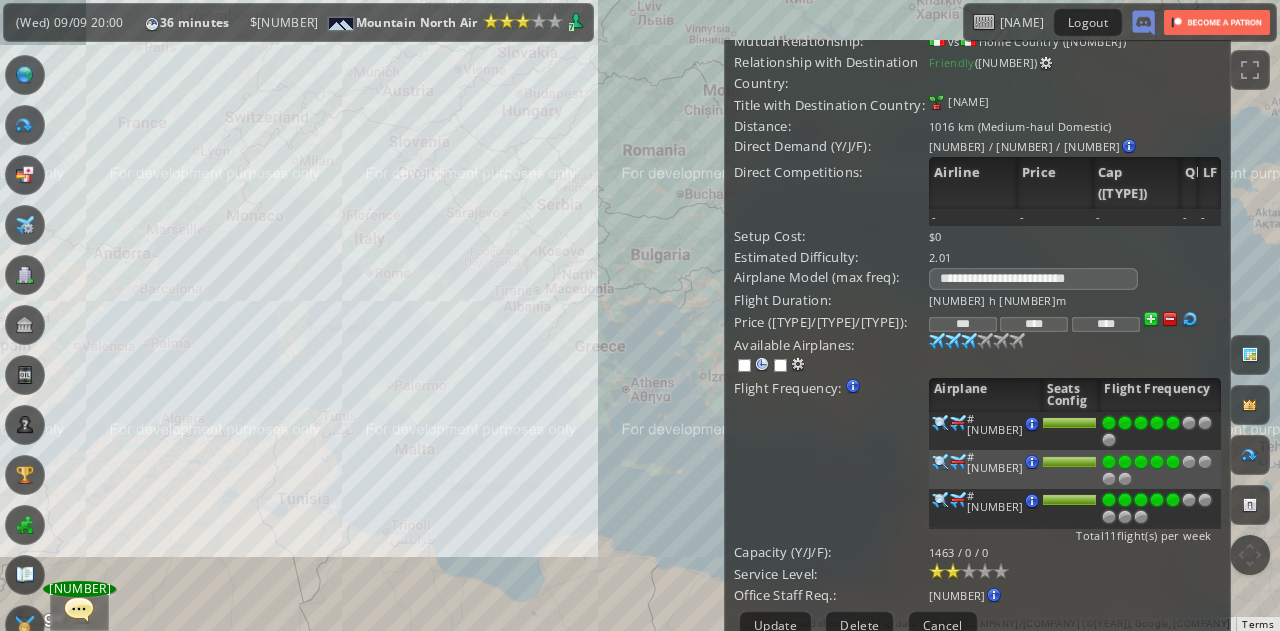 click at bounding box center (1173, 423) 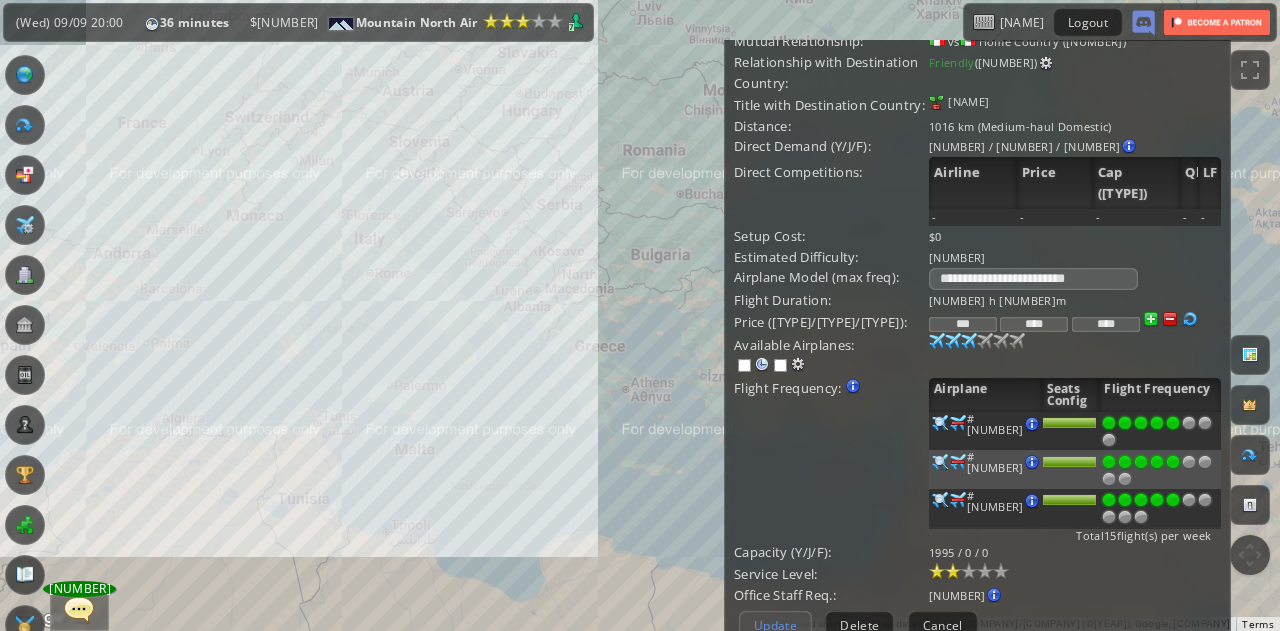 click on "Update" at bounding box center [775, 625] 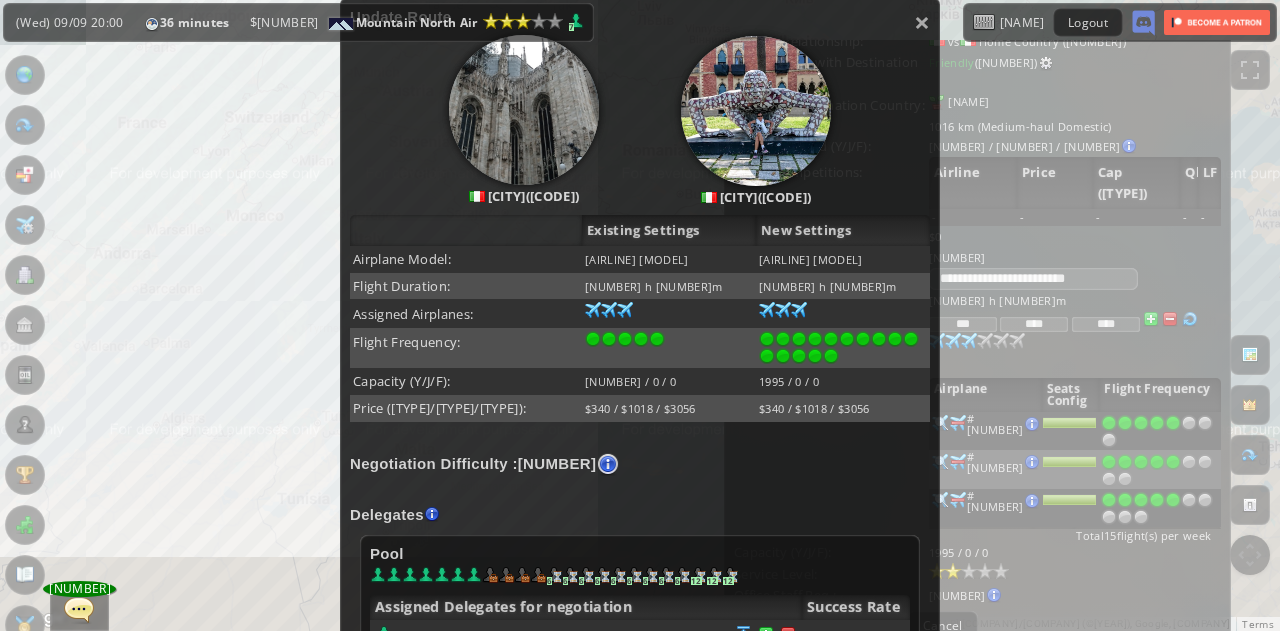 scroll, scrollTop: 363, scrollLeft: 0, axis: vertical 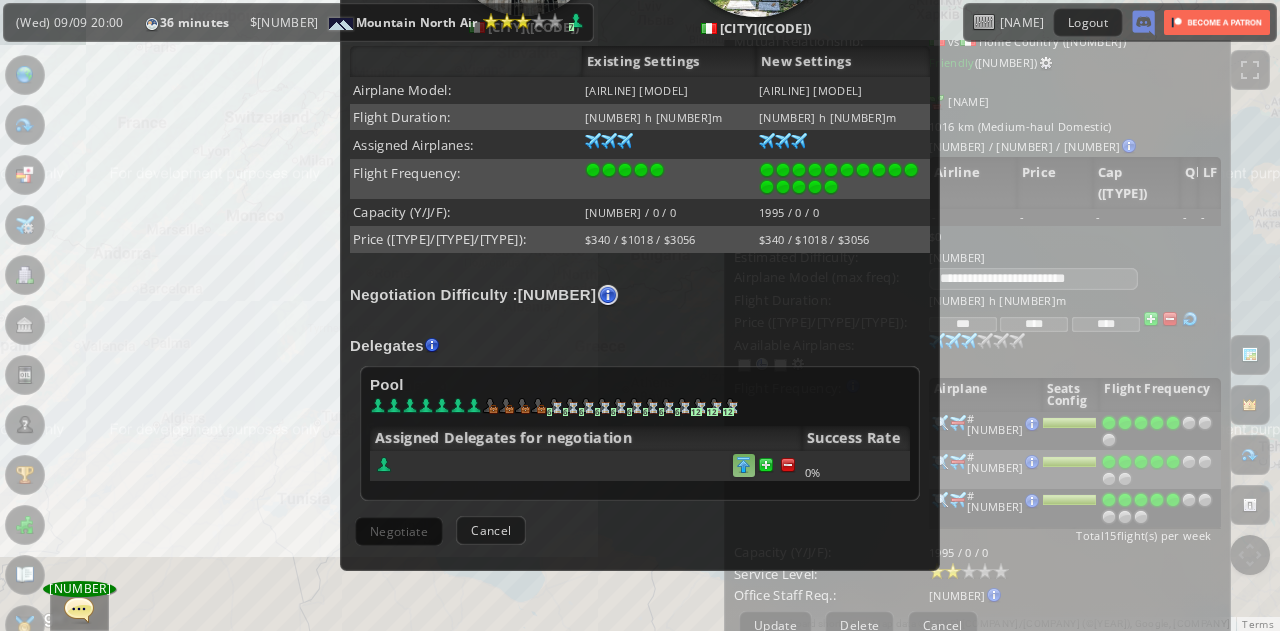 click at bounding box center (788, 465) 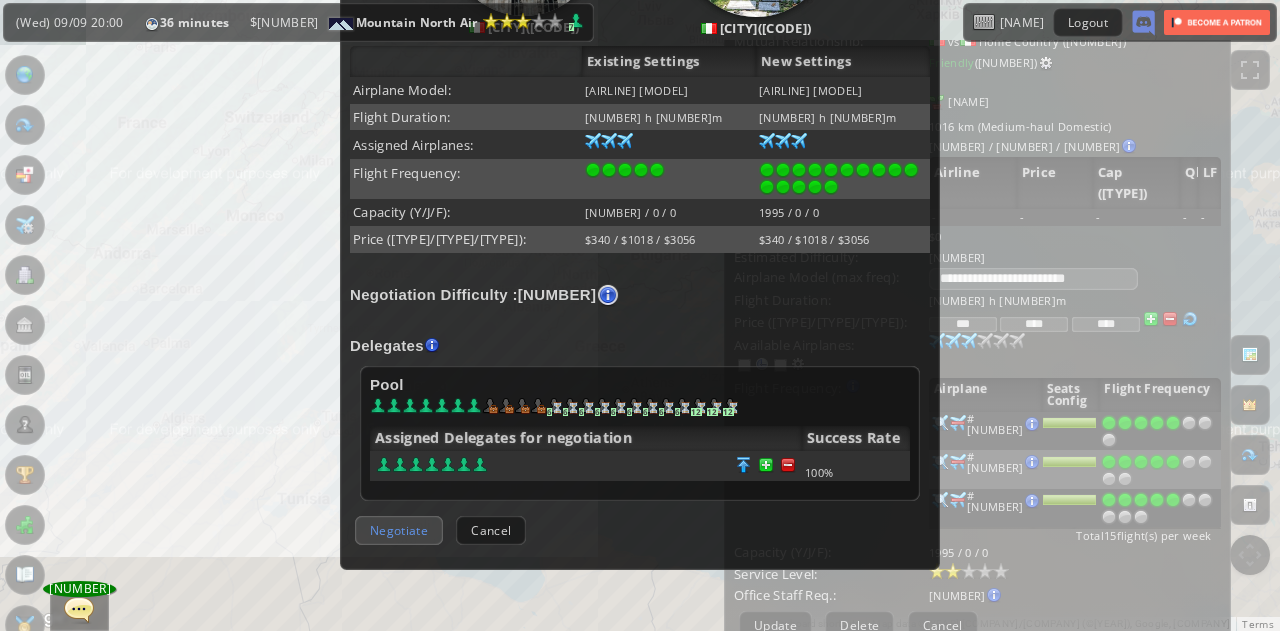 click on "Negotiate" at bounding box center [399, 530] 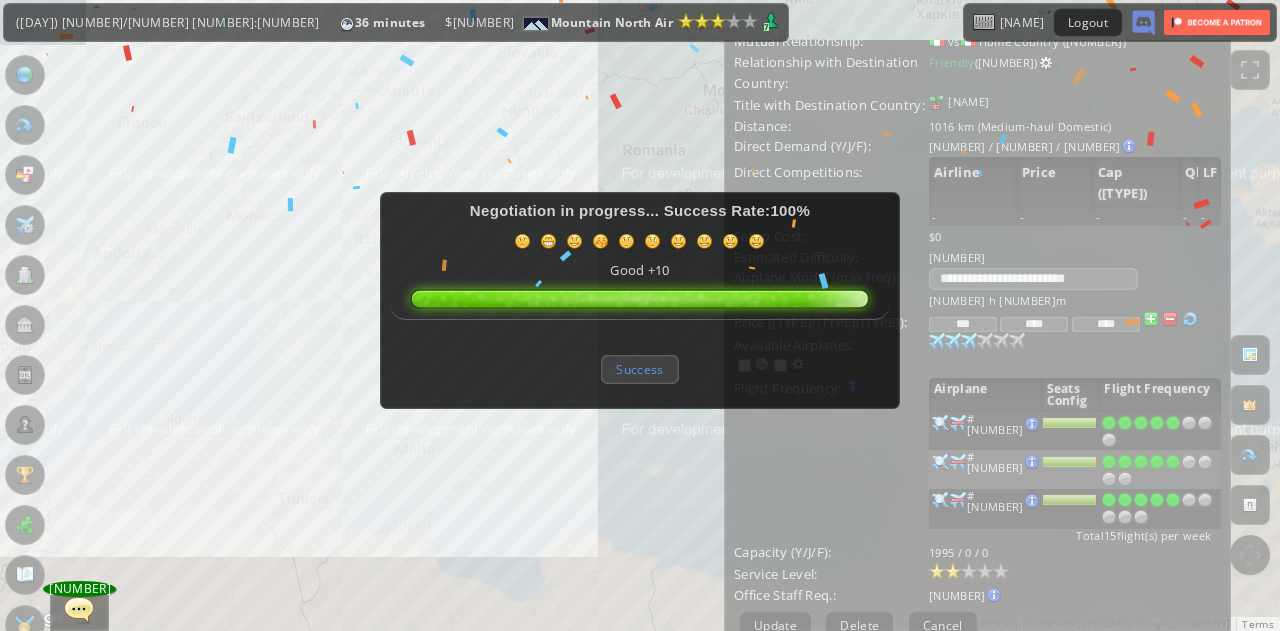 click on "Success" at bounding box center (639, 369) 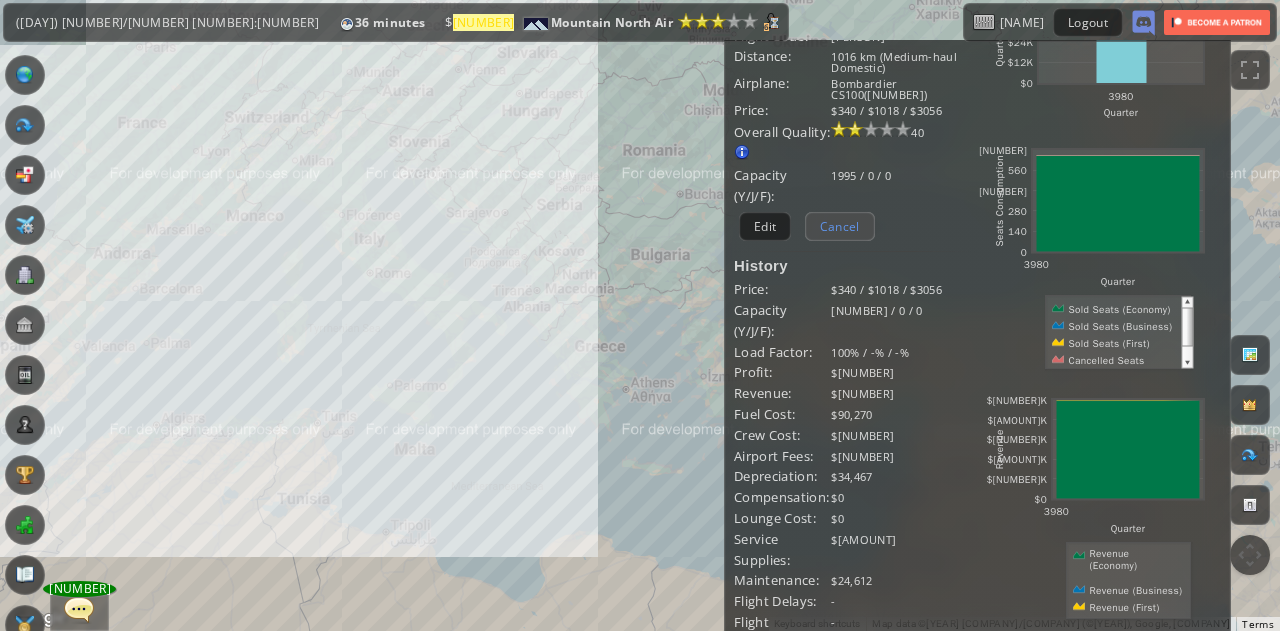 click on "Cancel" at bounding box center (840, 226) 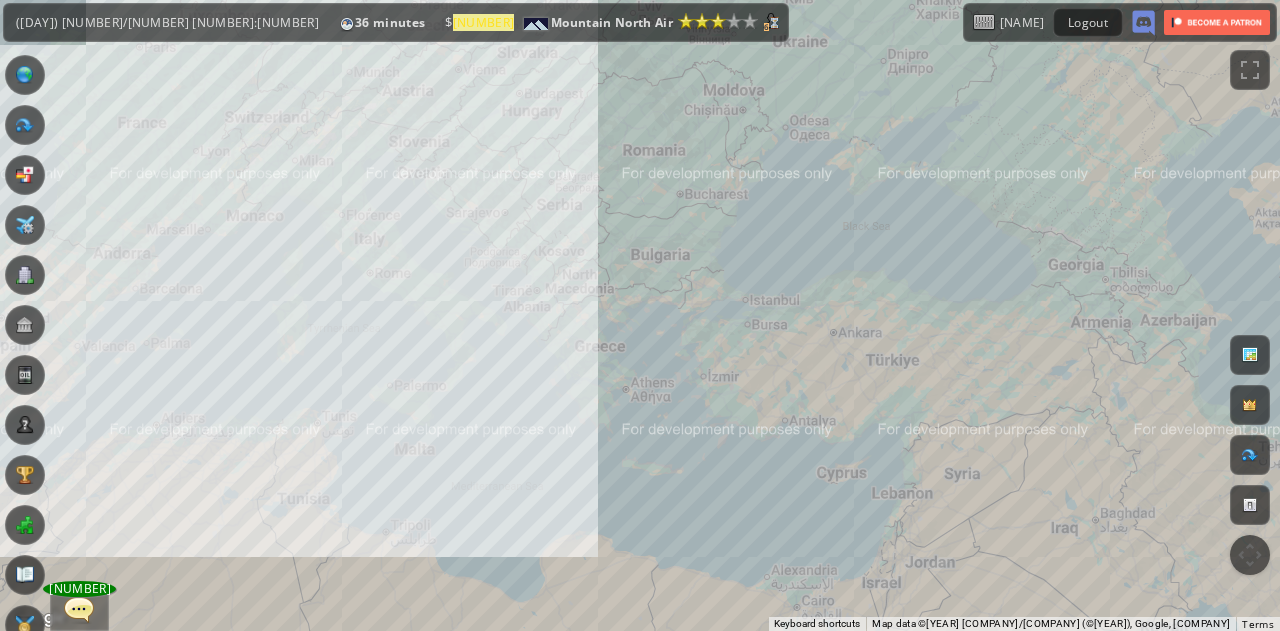 scroll, scrollTop: 0, scrollLeft: 0, axis: both 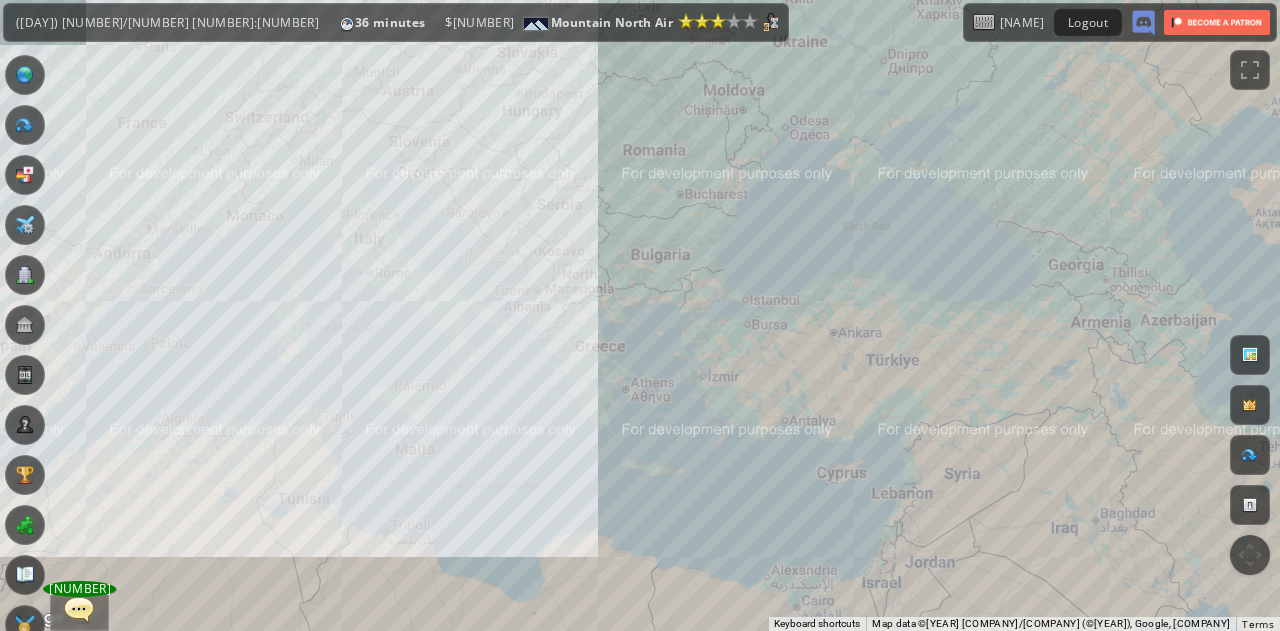 click at bounding box center (1250, 355) 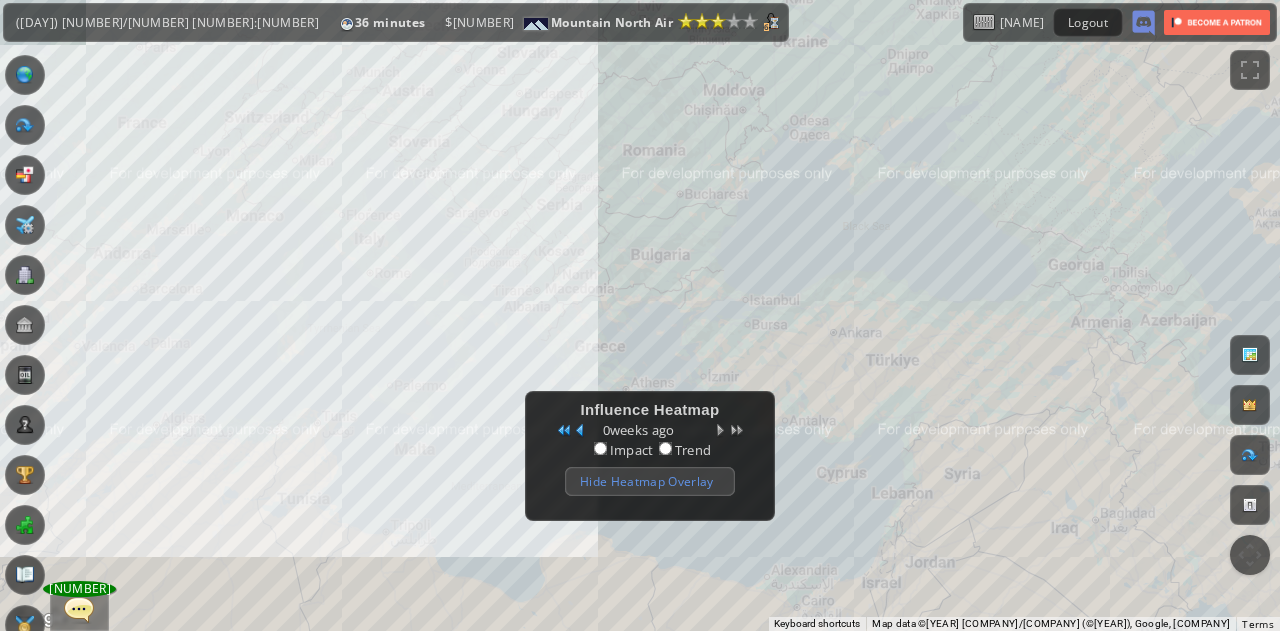 click on "Hide Heatmap Overlay" at bounding box center [650, 481] 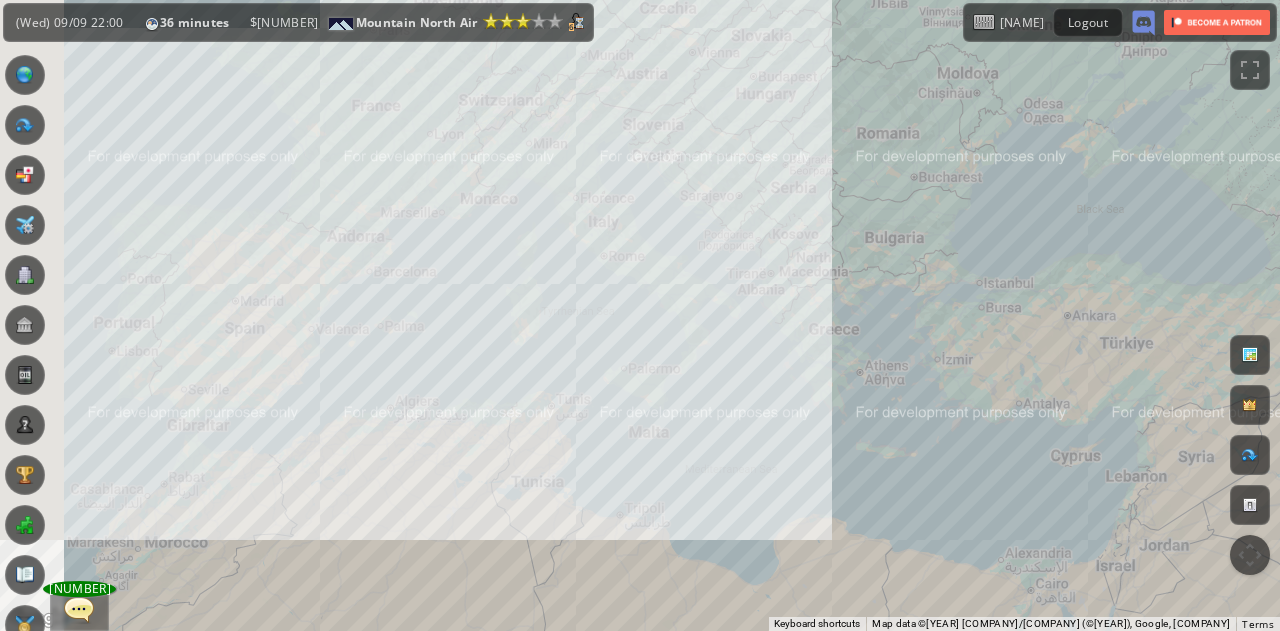 drag, startPoint x: 383, startPoint y: 366, endPoint x: 617, endPoint y: 349, distance: 234.61671 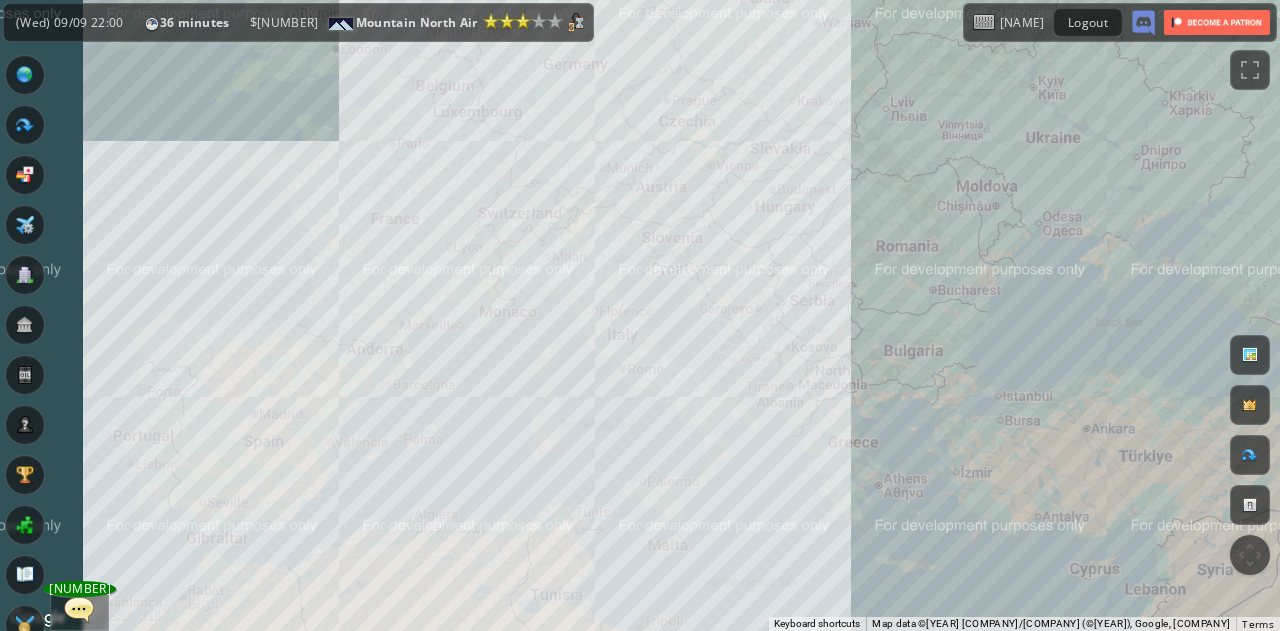 drag, startPoint x: 552, startPoint y: 221, endPoint x: 584, endPoint y: 372, distance: 154.35349 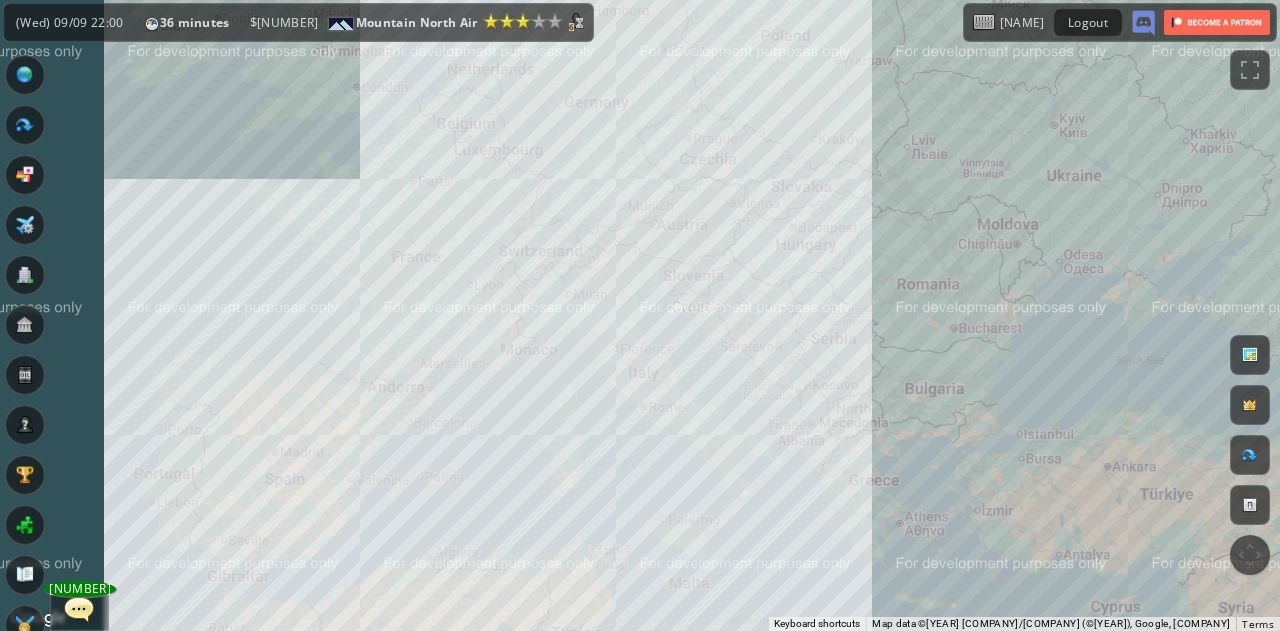 click at bounding box center (1250, 355) 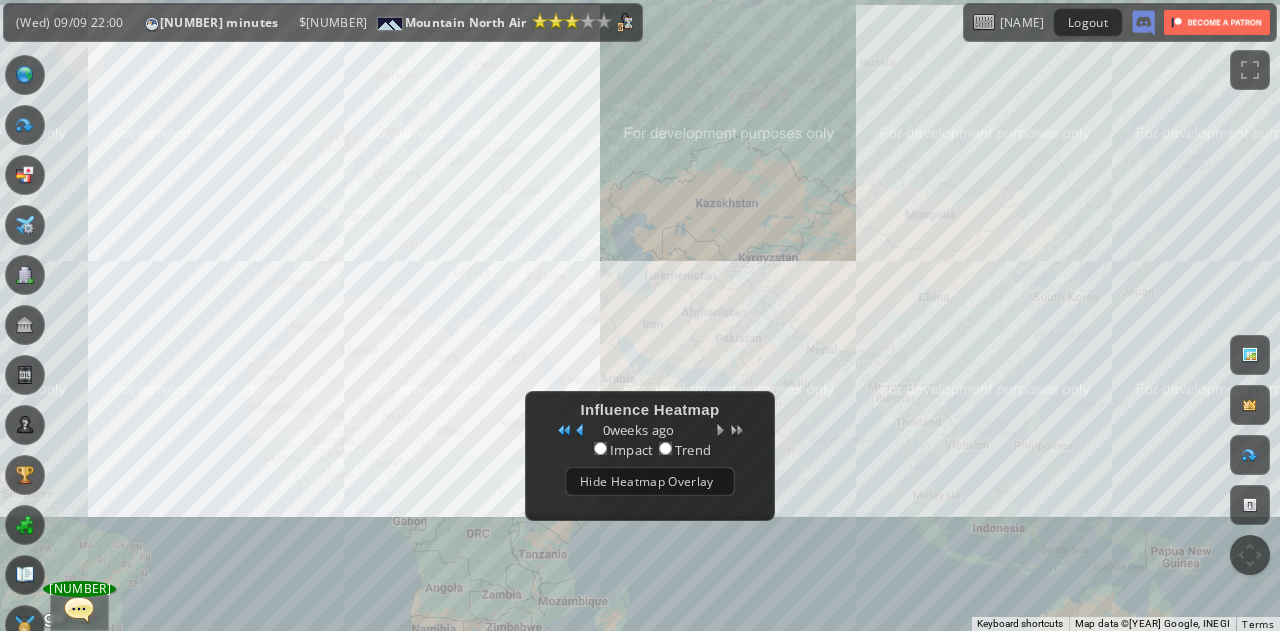 drag, startPoint x: 479, startPoint y: 439, endPoint x: 373, endPoint y: 279, distance: 191.92706 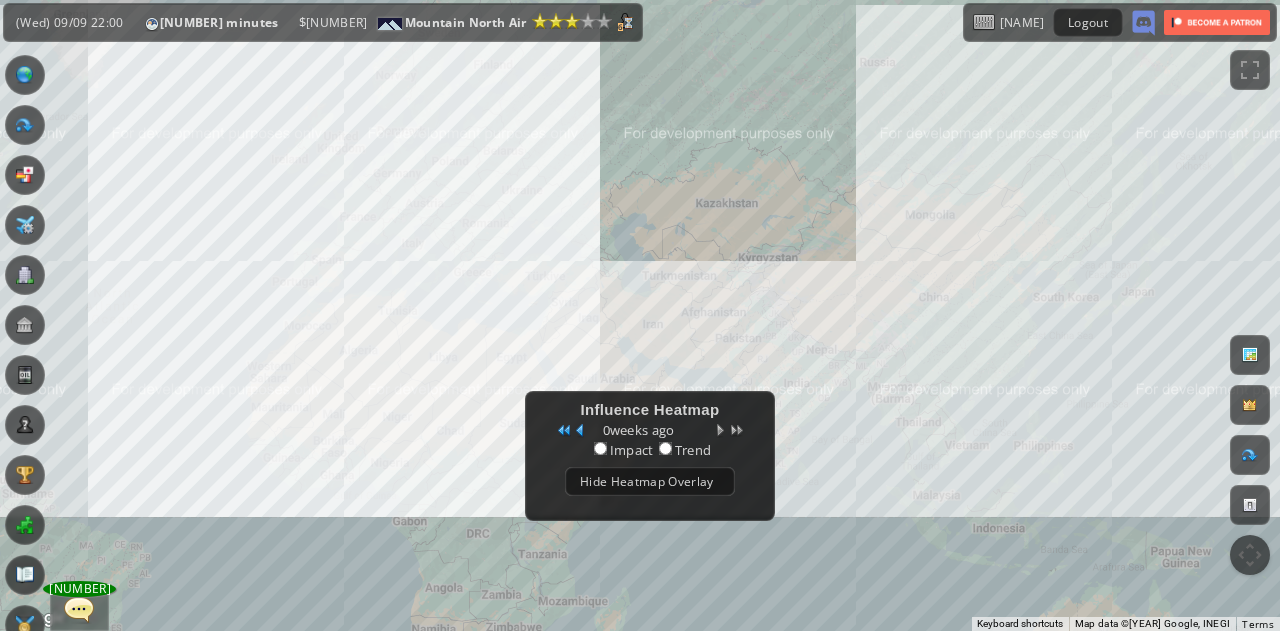 click on "To navigate, press the arrow keys." at bounding box center [640, 315] 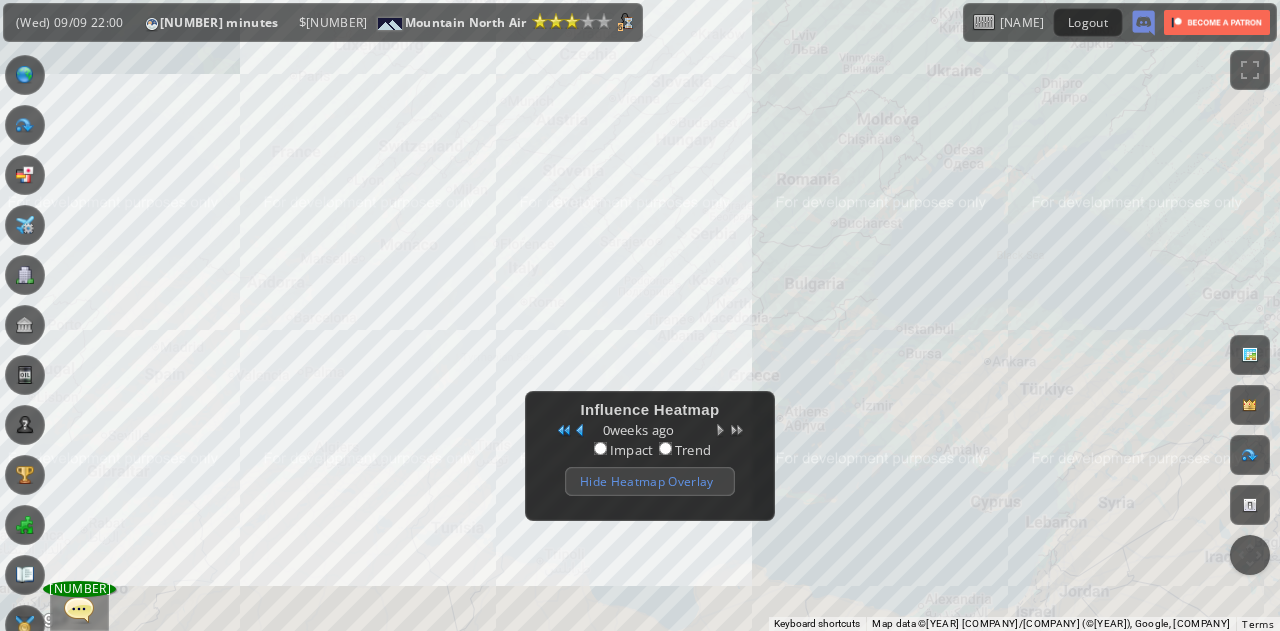 click on "Hide Heatmap Overlay" at bounding box center (650, 481) 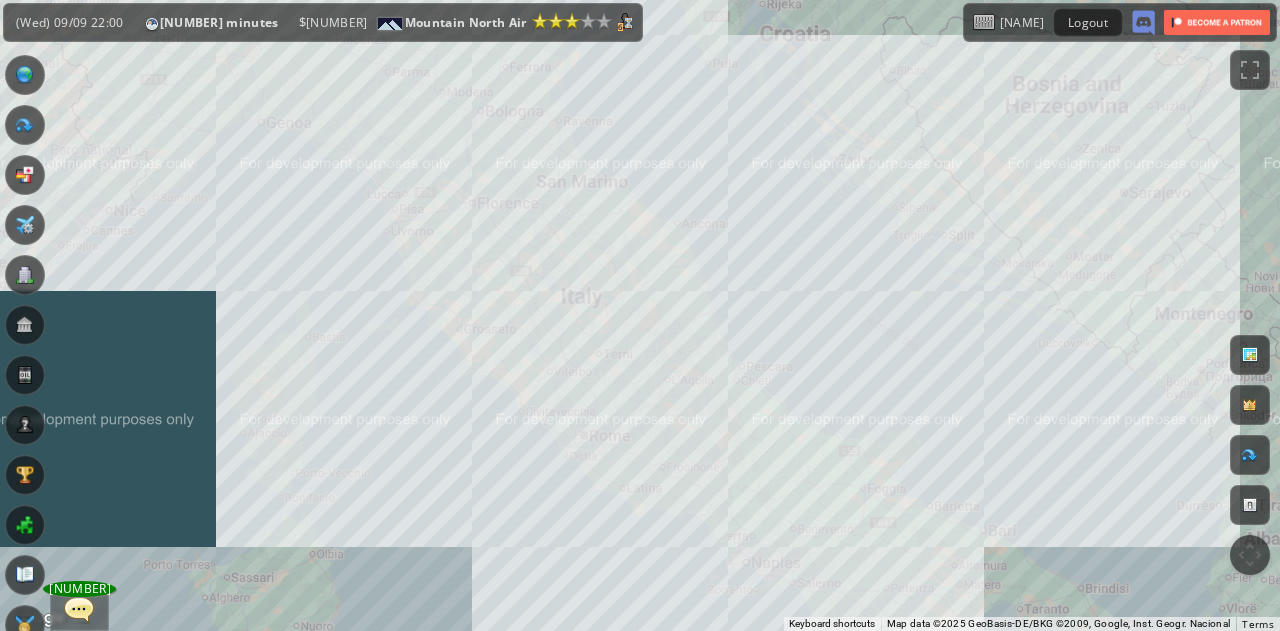 click on "To navigate, press the arrow keys." at bounding box center (640, 315) 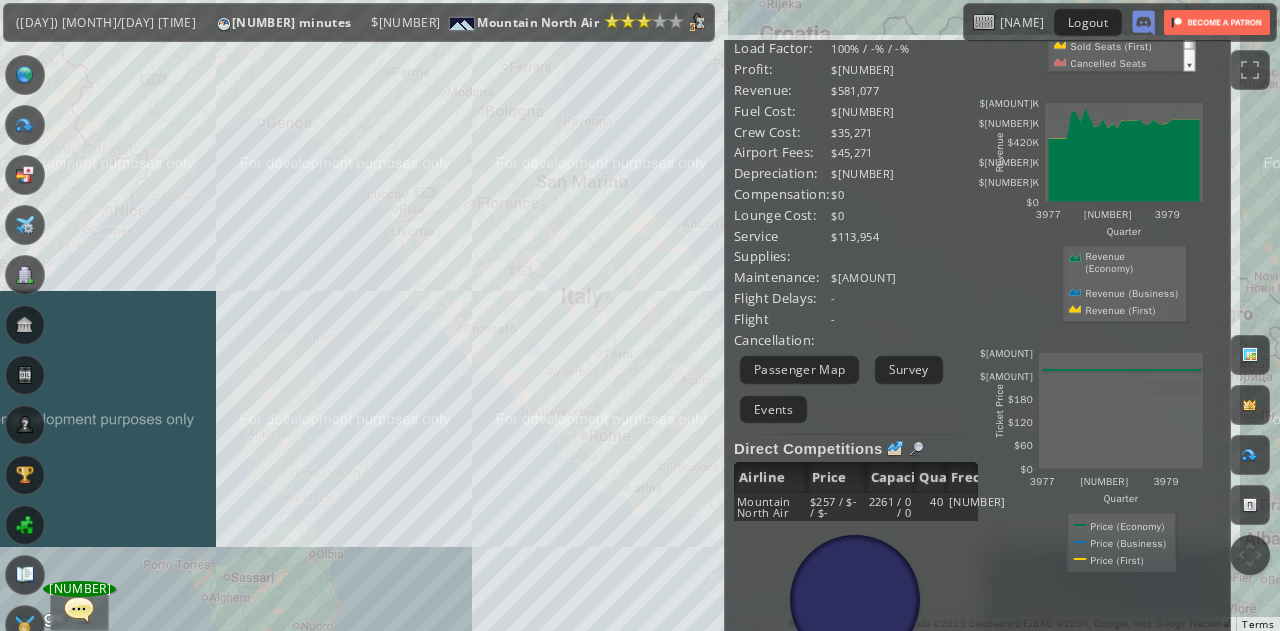 scroll, scrollTop: 413, scrollLeft: 0, axis: vertical 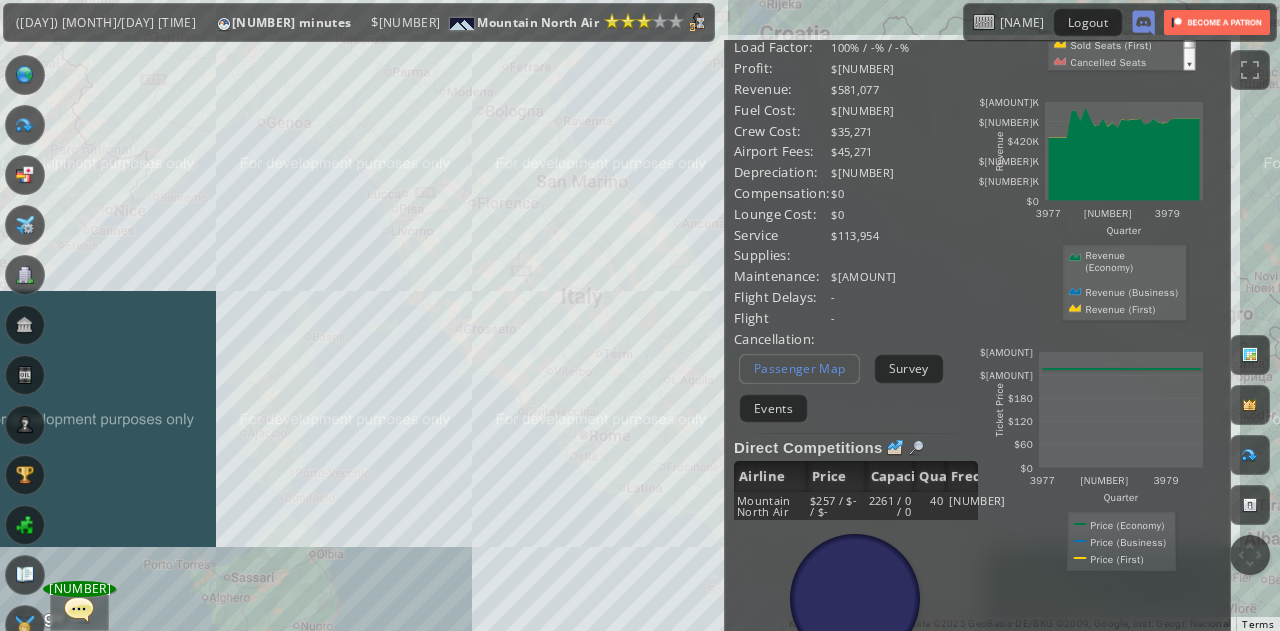 click on "Passenger Map" at bounding box center [799, 368] 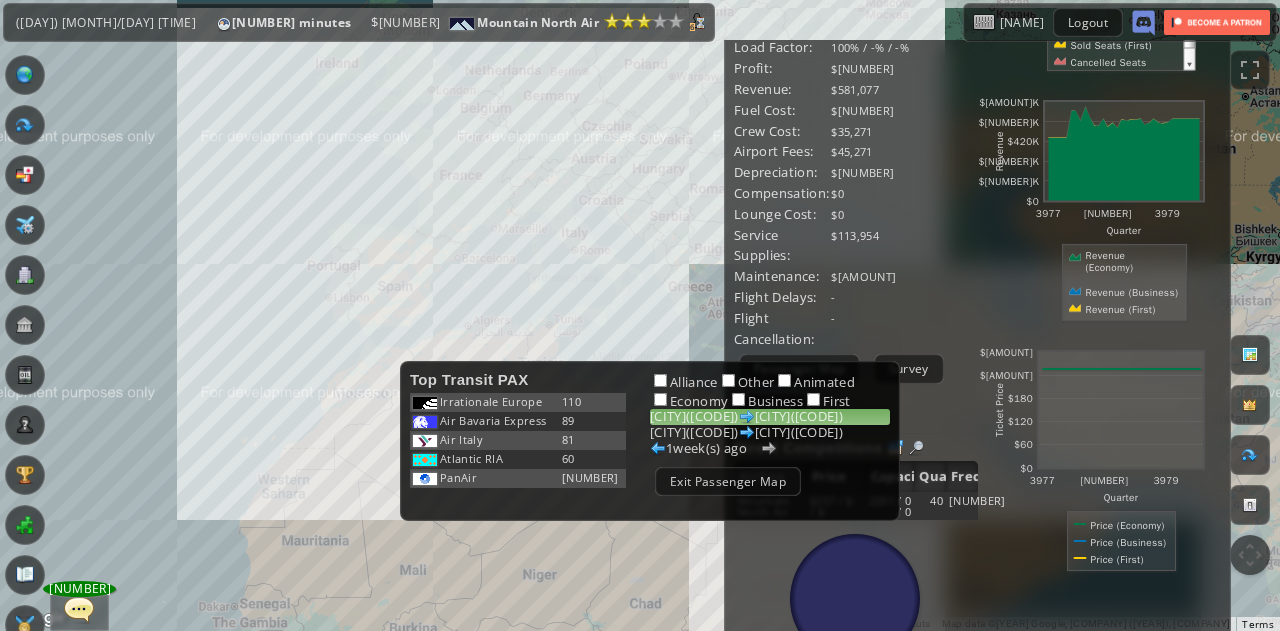 drag, startPoint x: 203, startPoint y: 463, endPoint x: 515, endPoint y: 295, distance: 354.35574 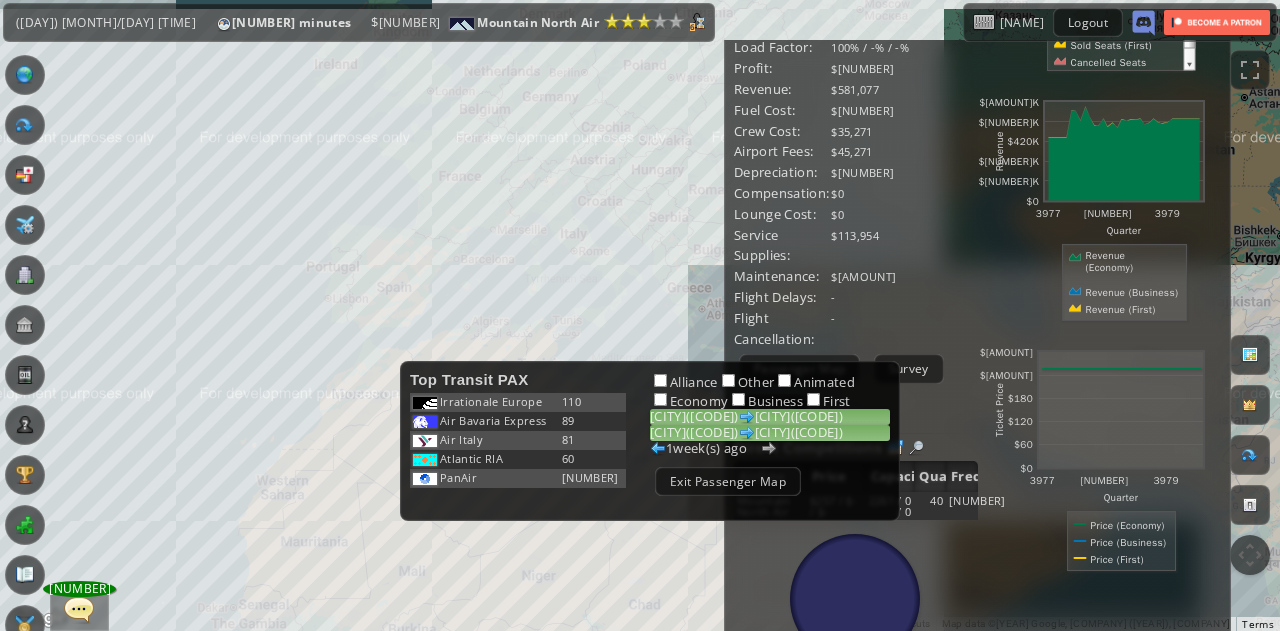 click at bounding box center (747, 417) 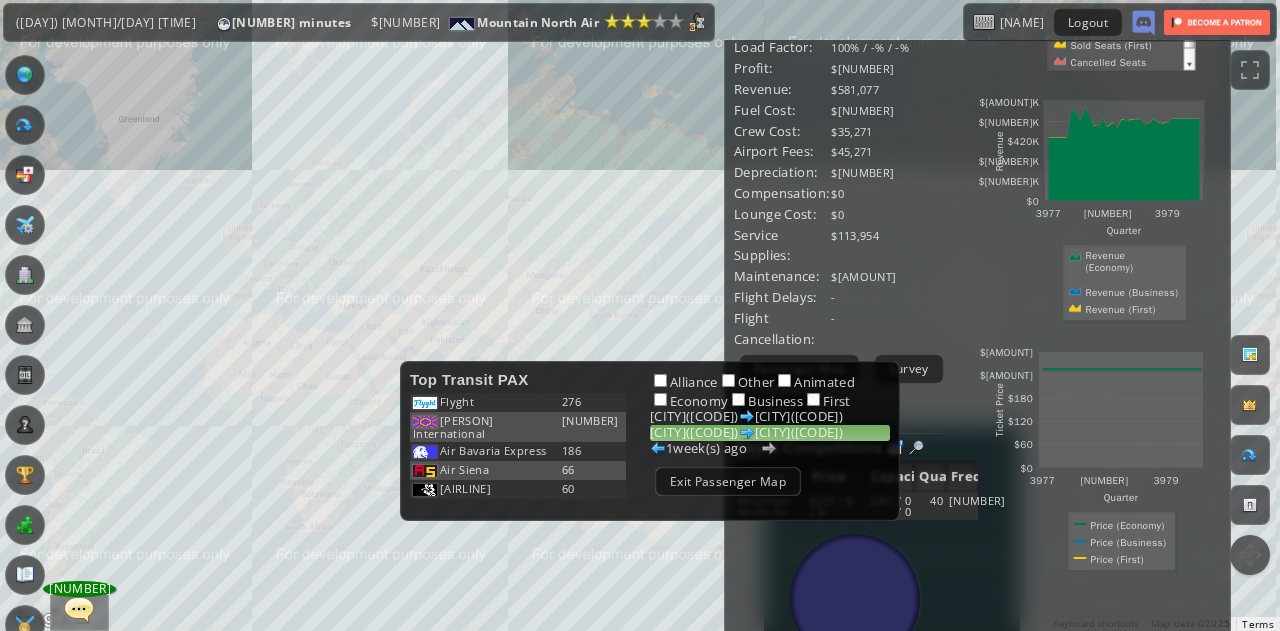 click on "Alliance
Other
Animated
Economy
Business
First
Milan(MXP) Rome(CIA) Rome(CIA) Milan(MXP)
1  week(s) ago
Exit Passenger Map" at bounding box center (770, 436) 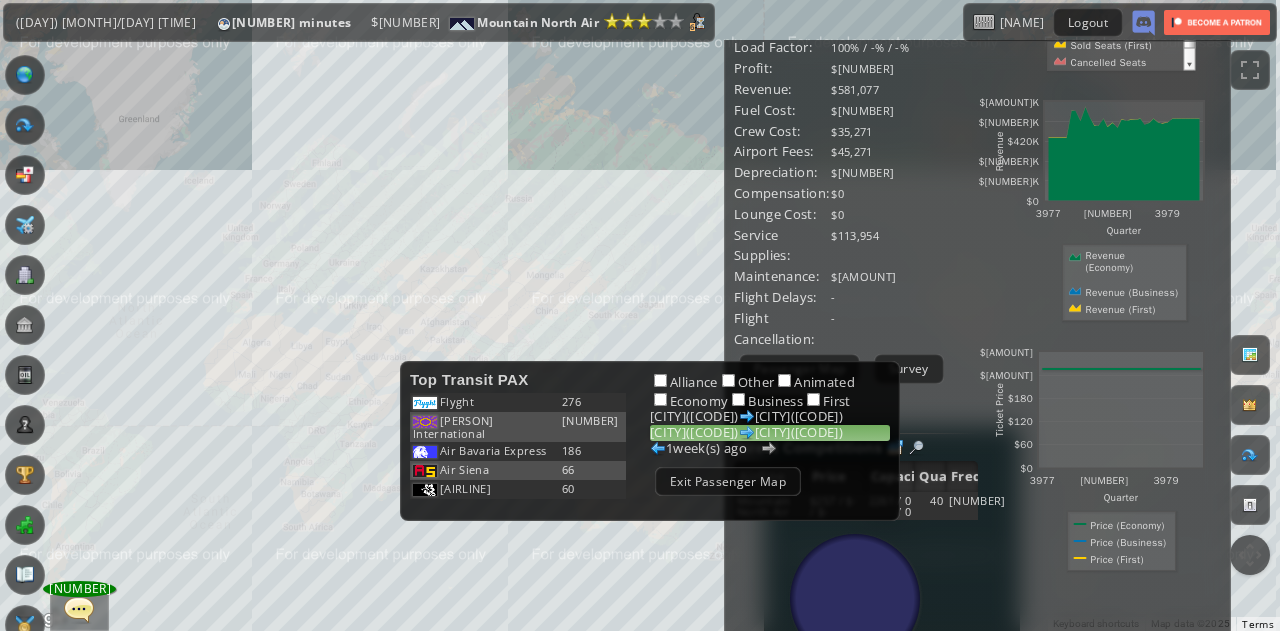 click at bounding box center (79, 609) 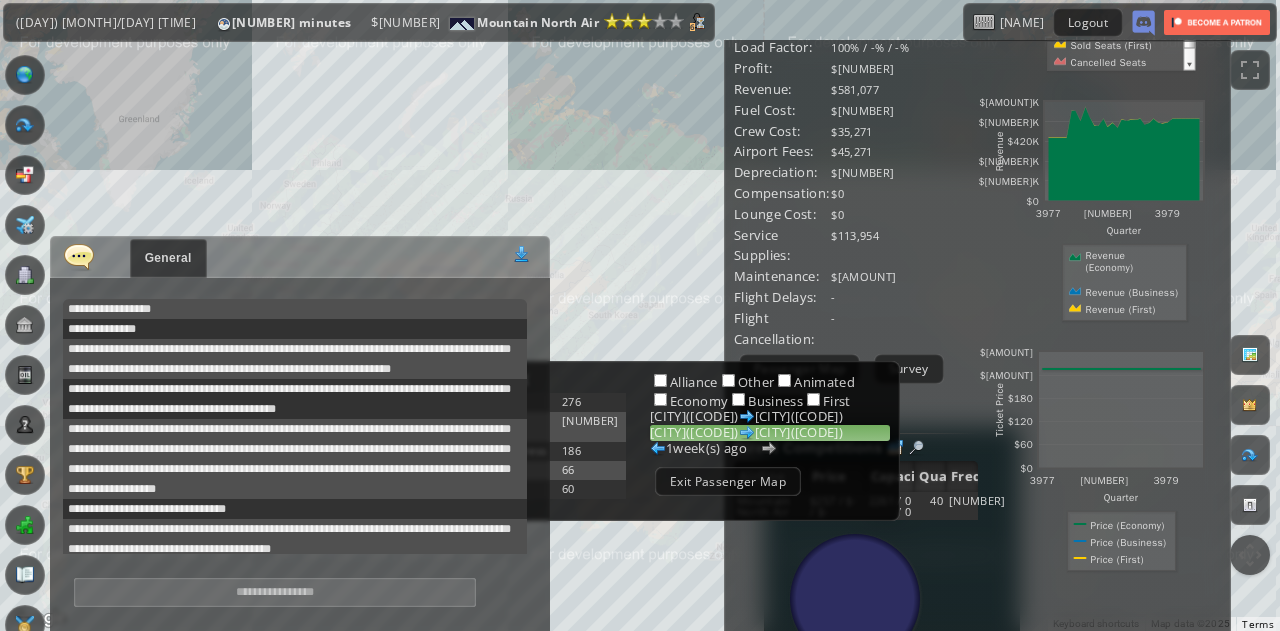scroll, scrollTop: 618, scrollLeft: 0, axis: vertical 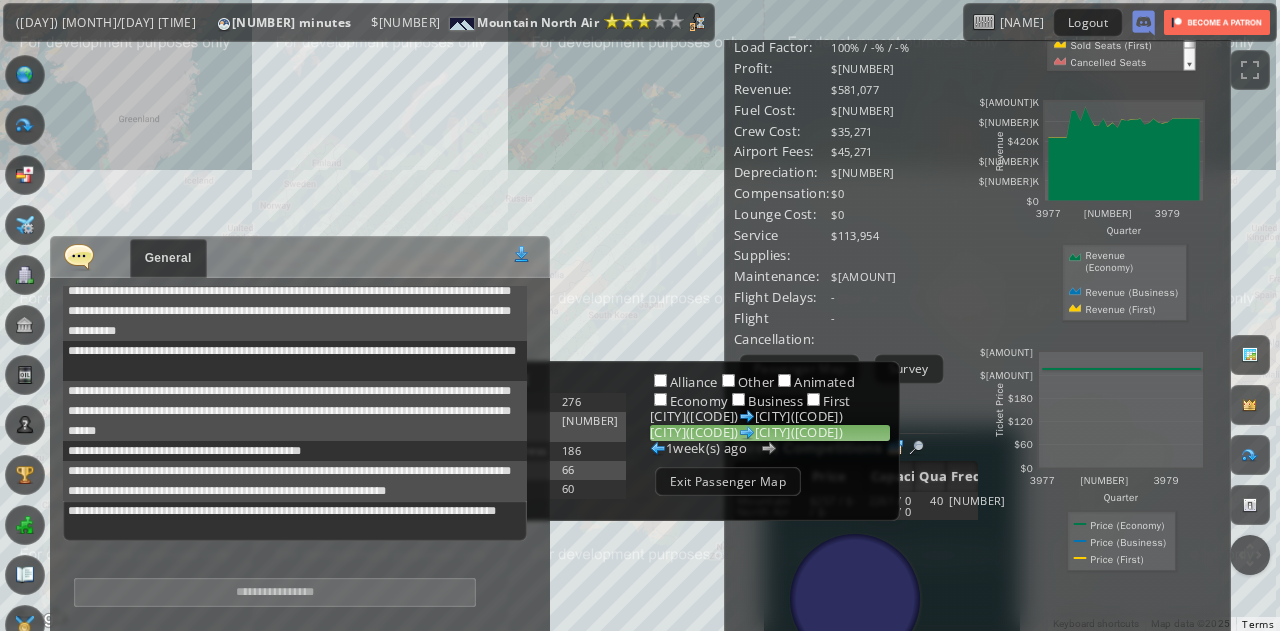 click at bounding box center [79, 256] 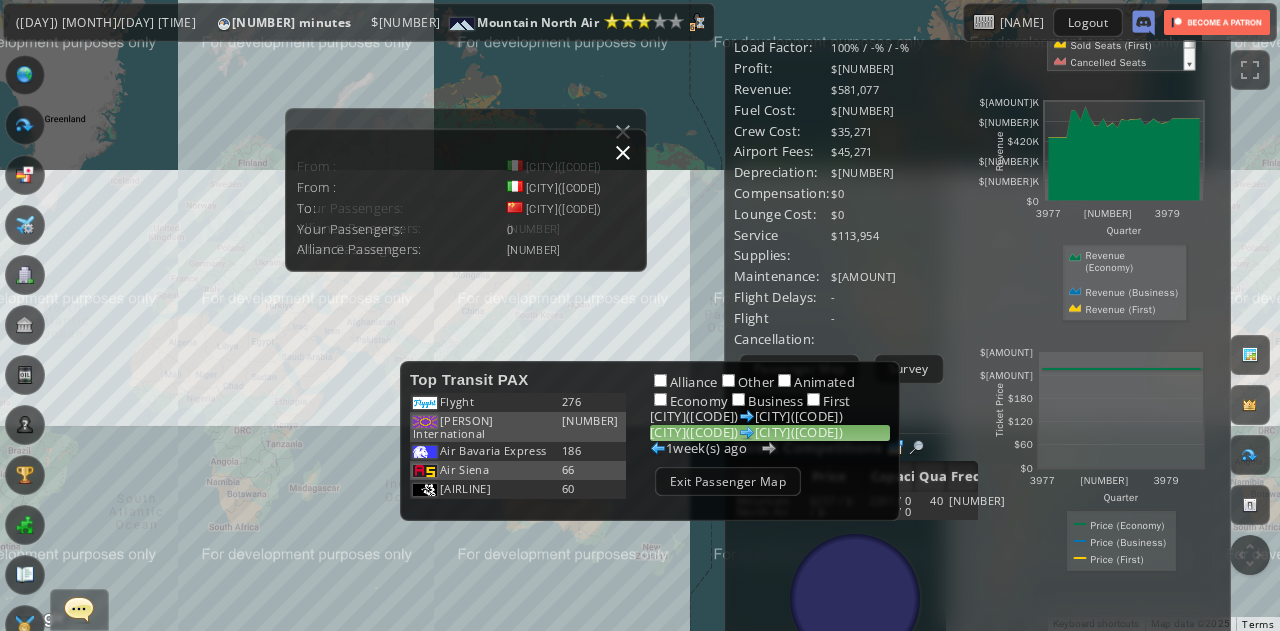 click at bounding box center (623, 152) 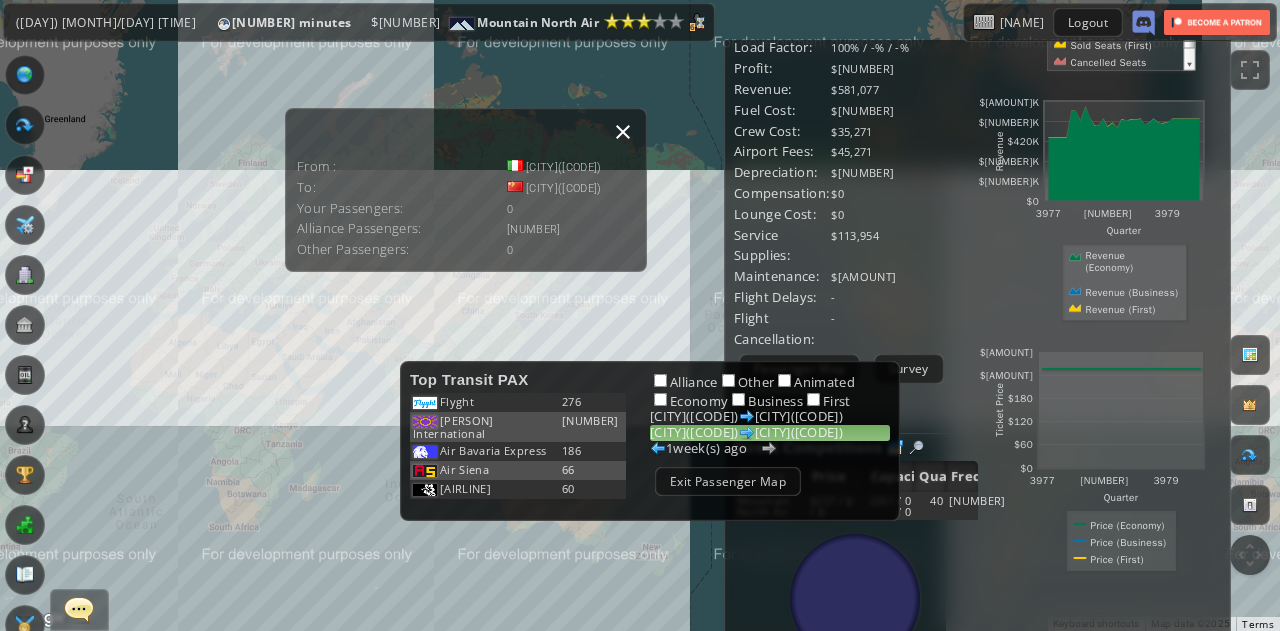 click at bounding box center (623, 132) 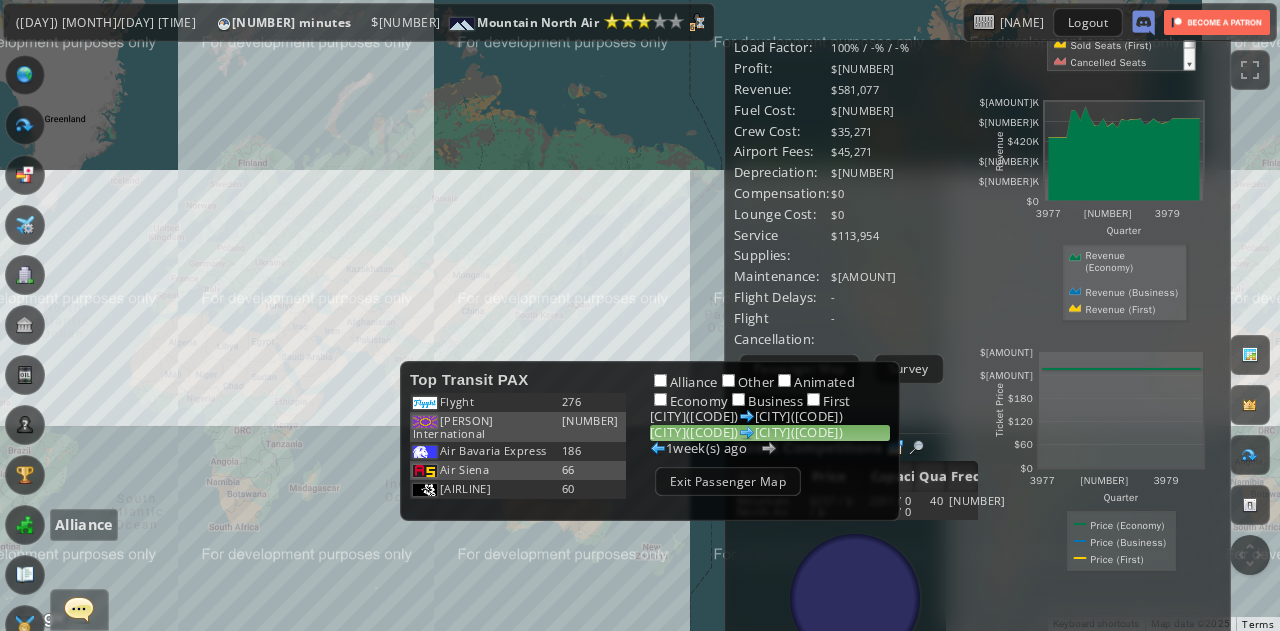 click at bounding box center [25, 525] 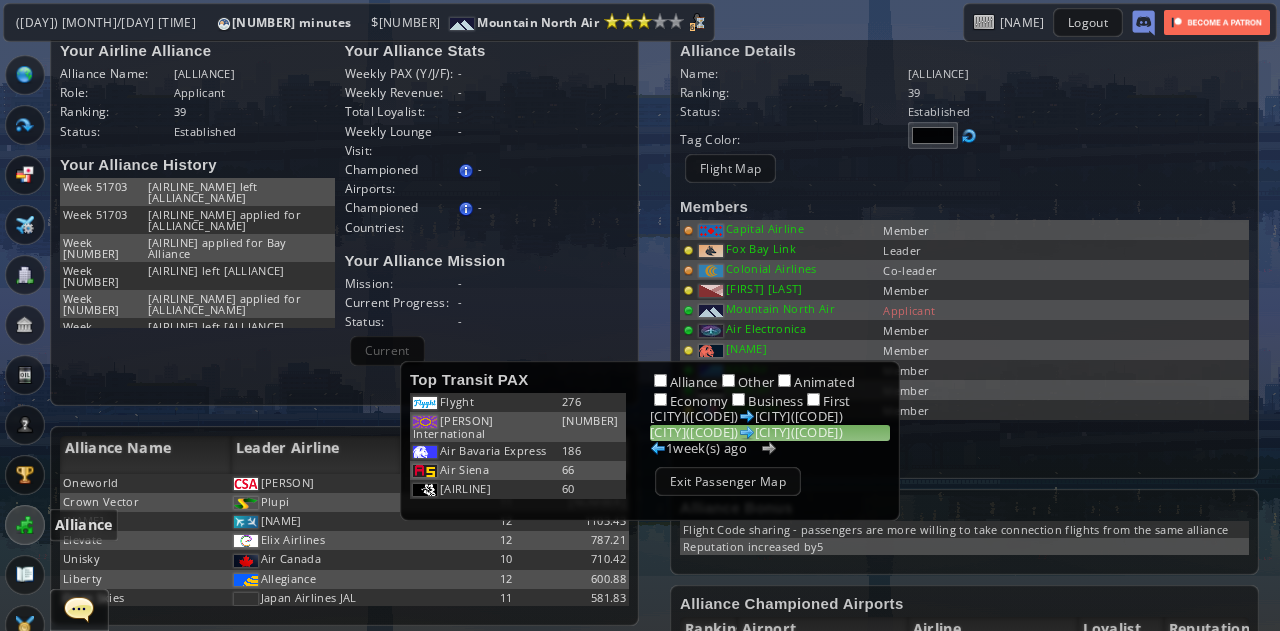 scroll, scrollTop: 413, scrollLeft: 0, axis: vertical 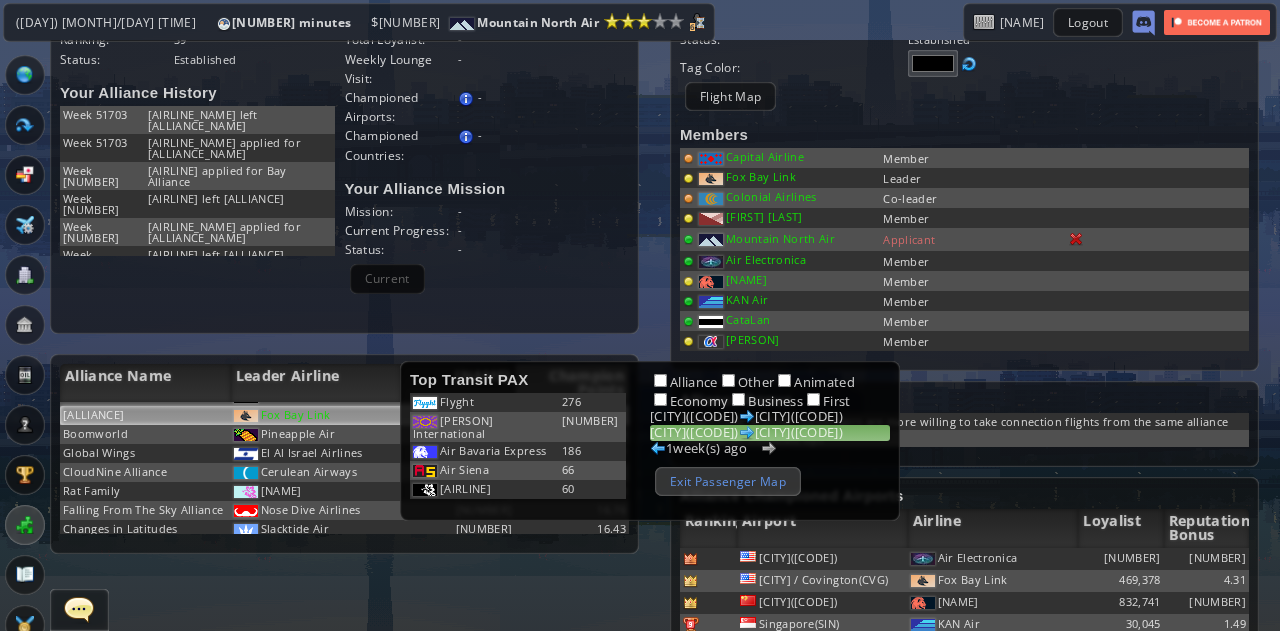 click on "Exit Passenger Map" at bounding box center (728, 481) 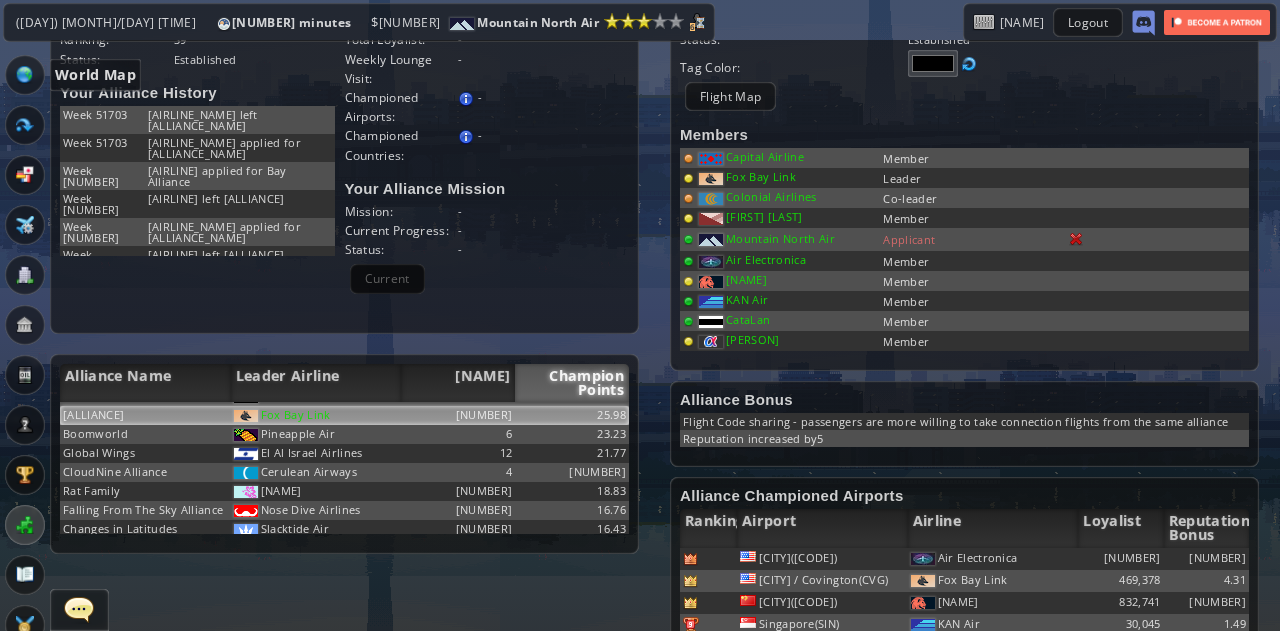 click at bounding box center [25, 75] 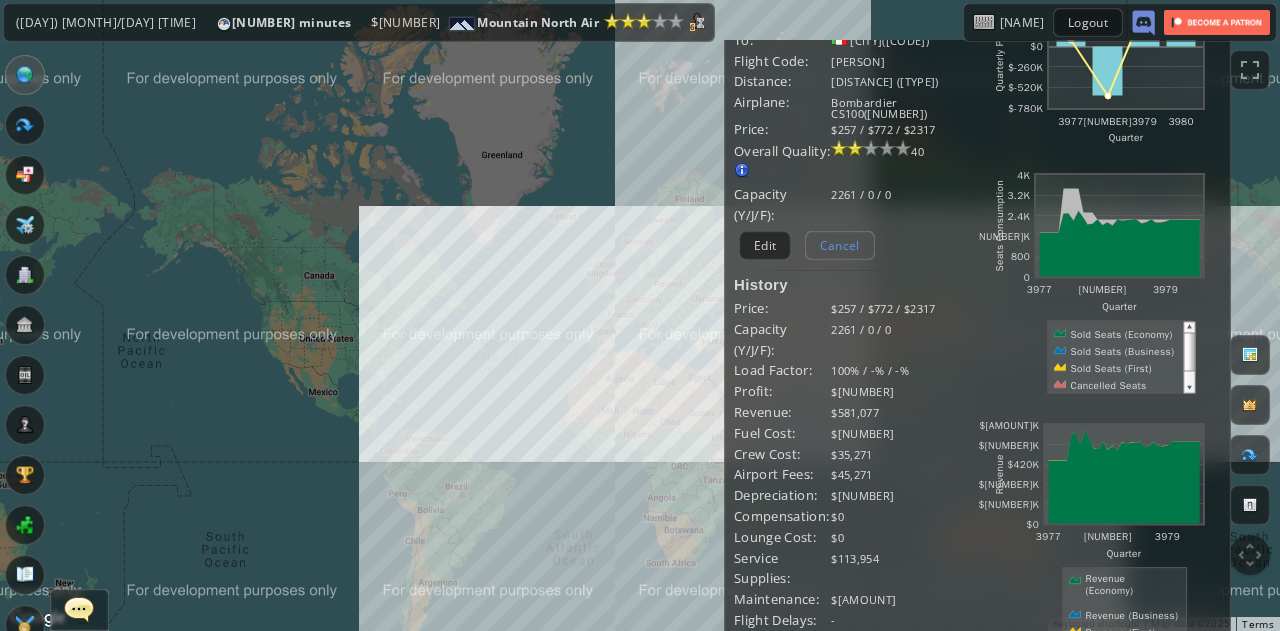click on "Cancel" at bounding box center (840, 245) 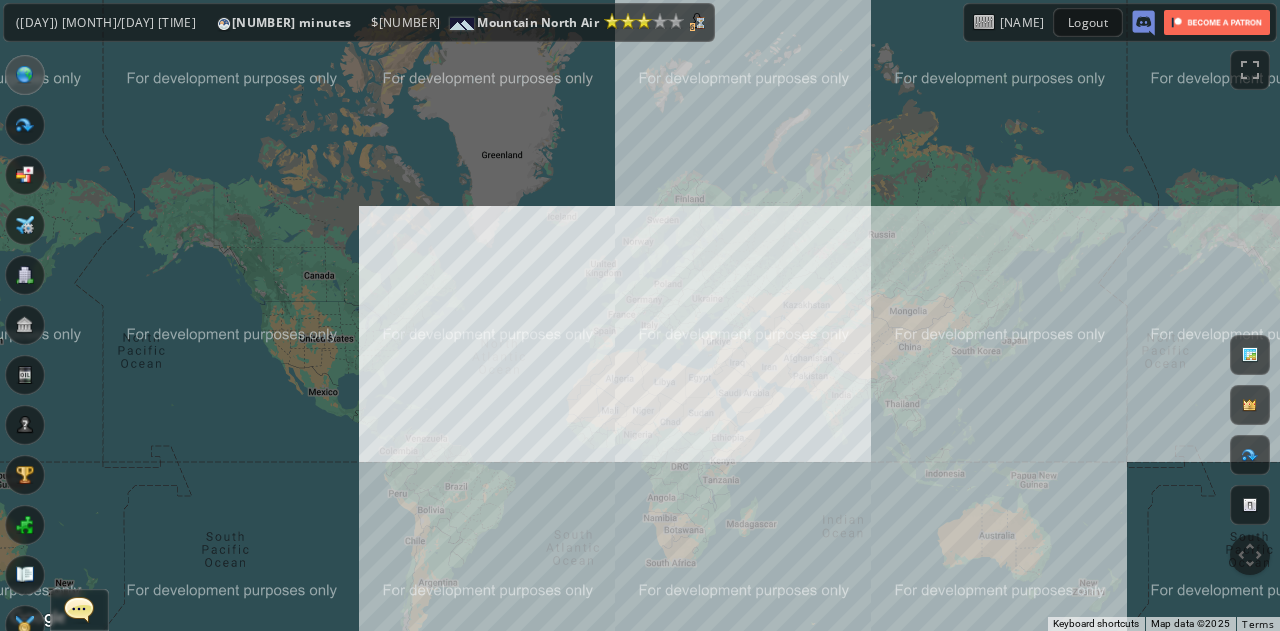 scroll, scrollTop: 0, scrollLeft: 0, axis: both 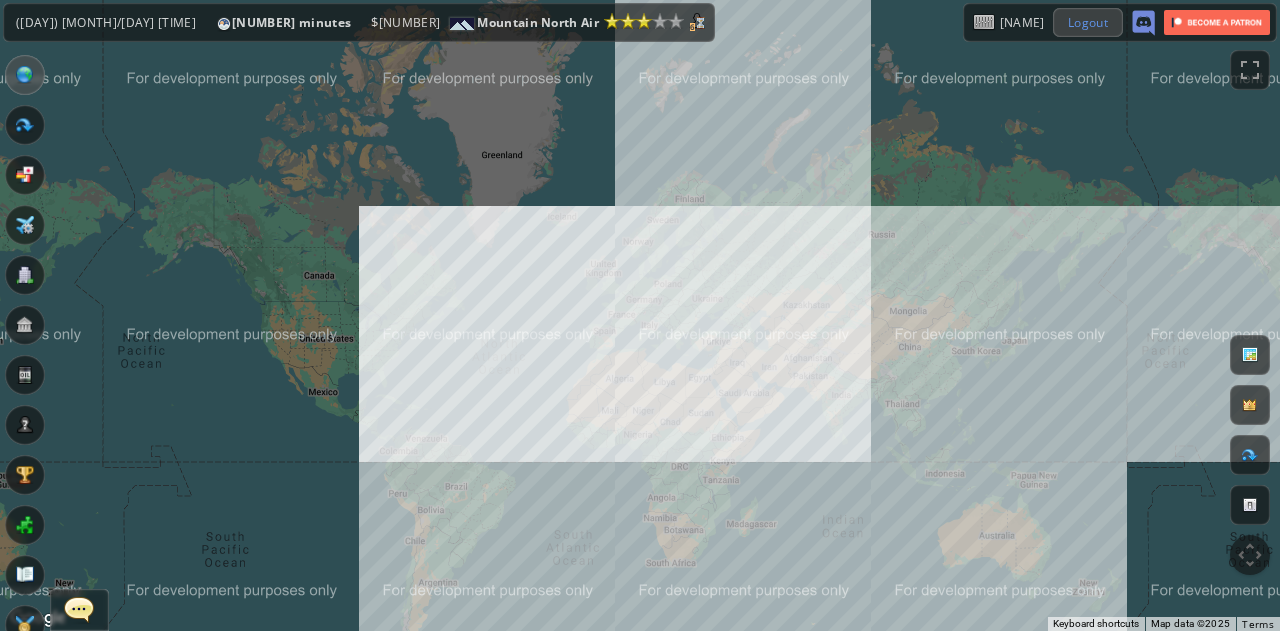 click on "Logout" at bounding box center (1088, 22) 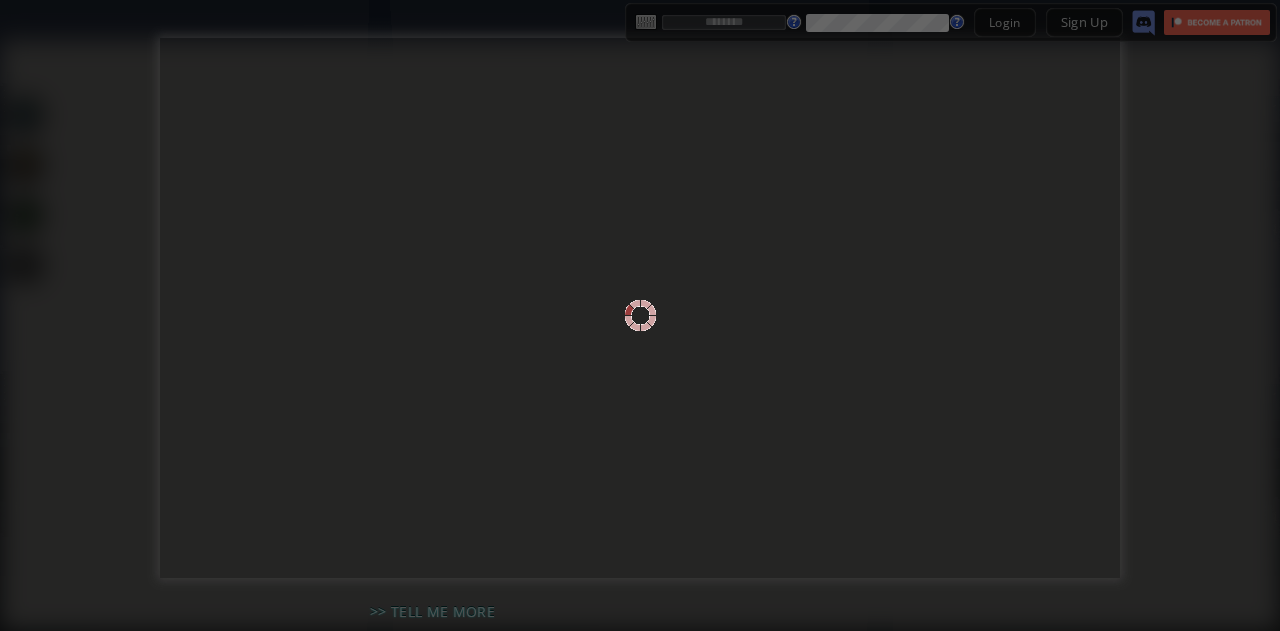 scroll, scrollTop: 0, scrollLeft: 0, axis: both 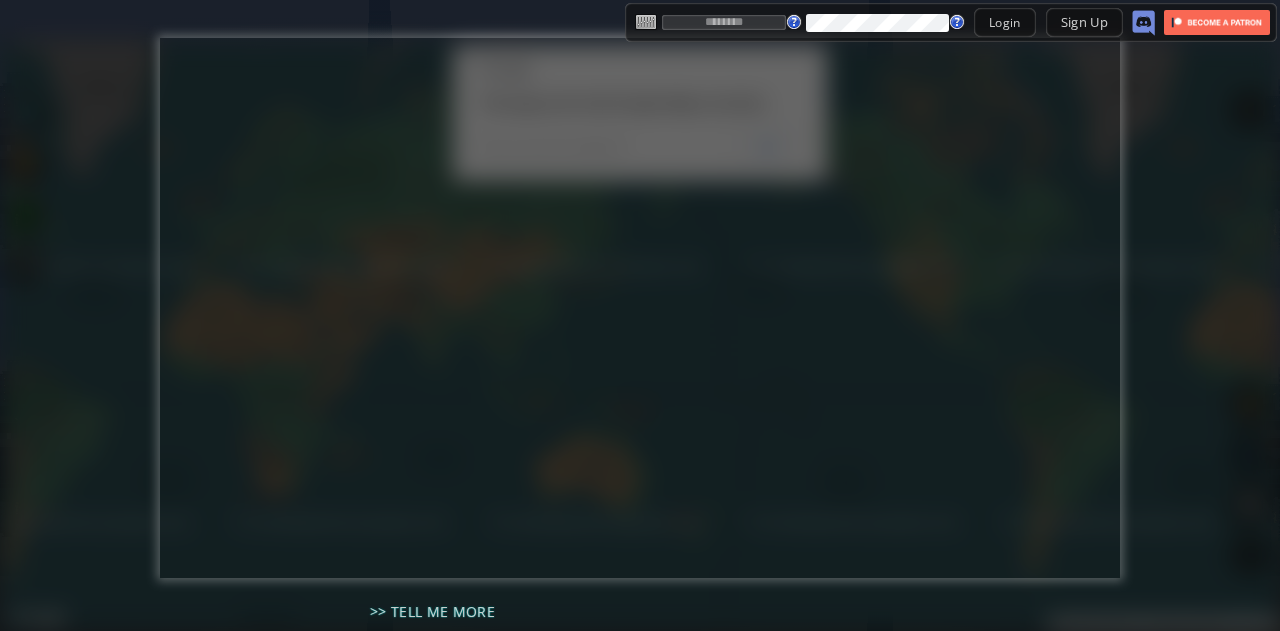 click on "Login Sign Up" at bounding box center [895, 22] 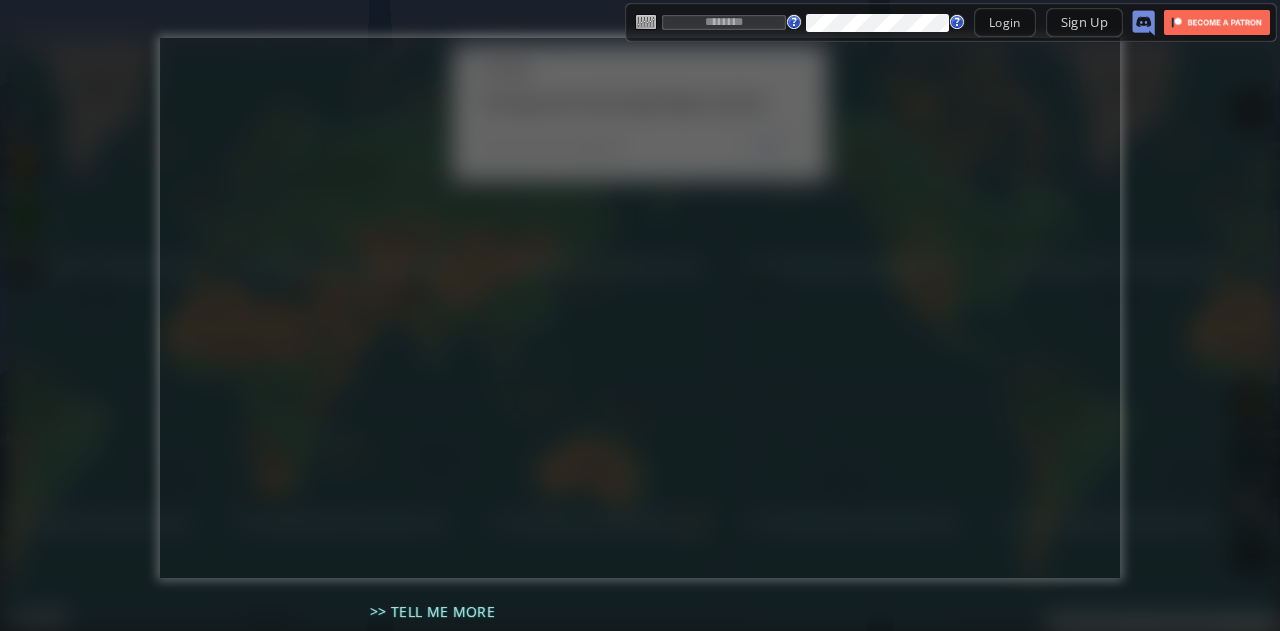 click at bounding box center (724, 22) 